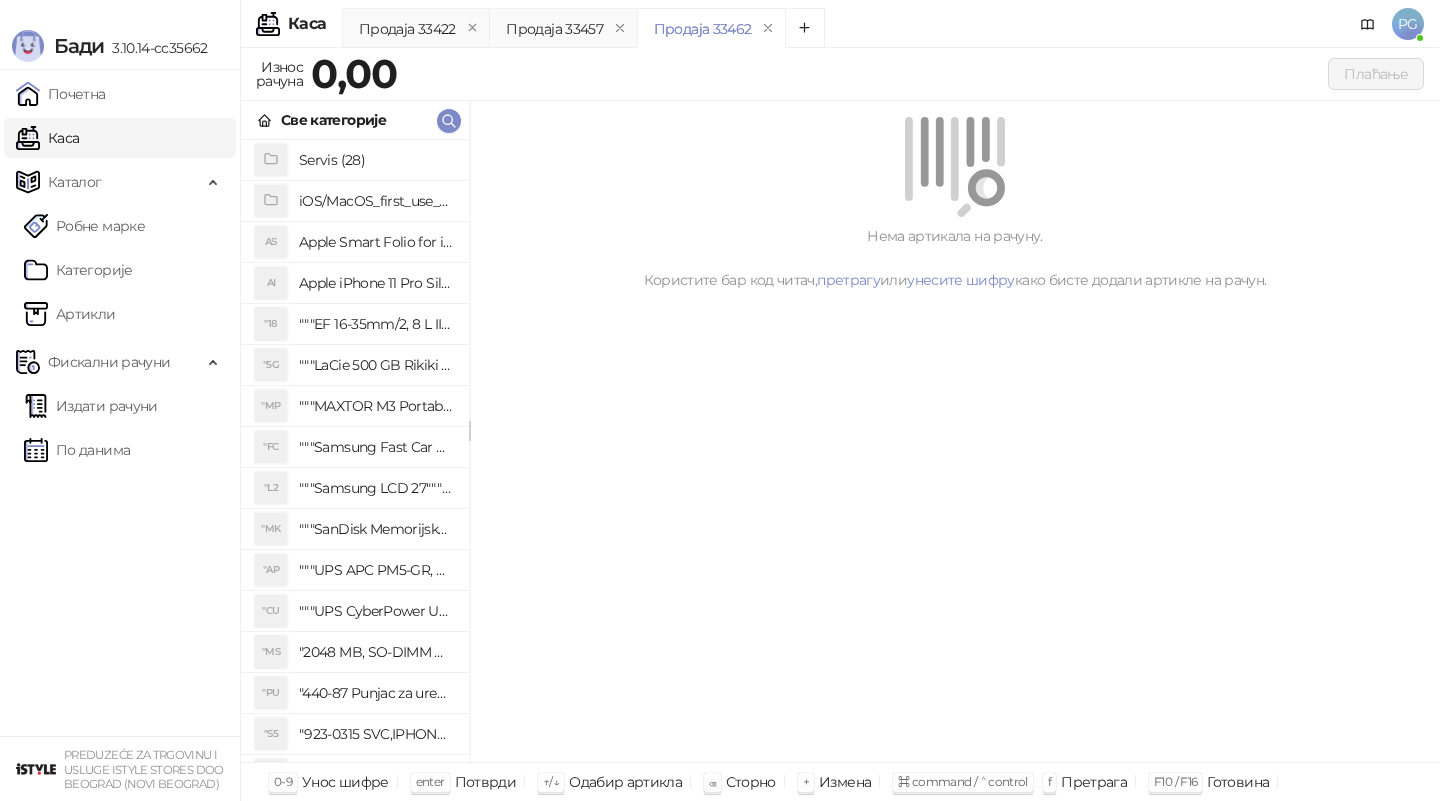 scroll, scrollTop: 0, scrollLeft: 0, axis: both 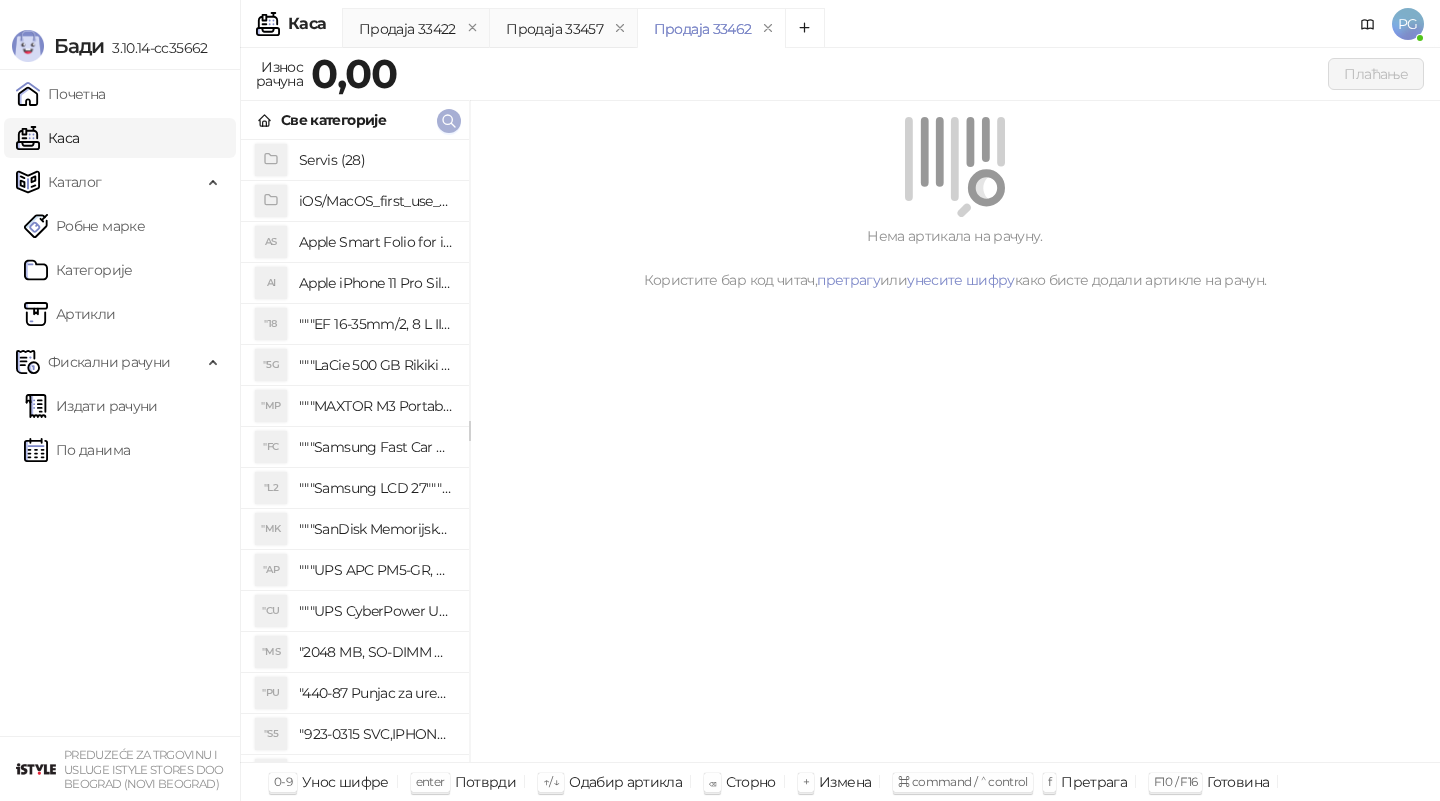 click 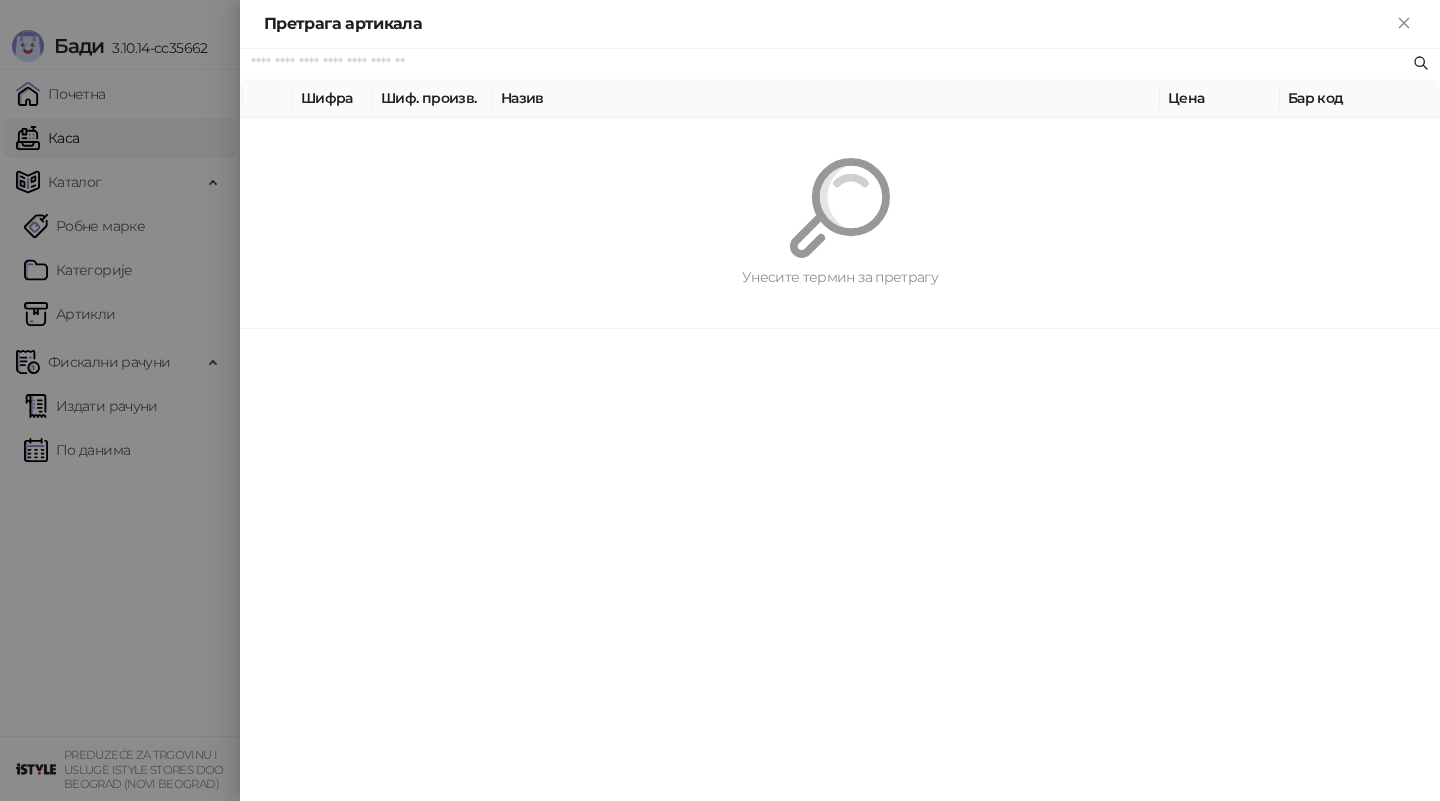 paste on "*********" 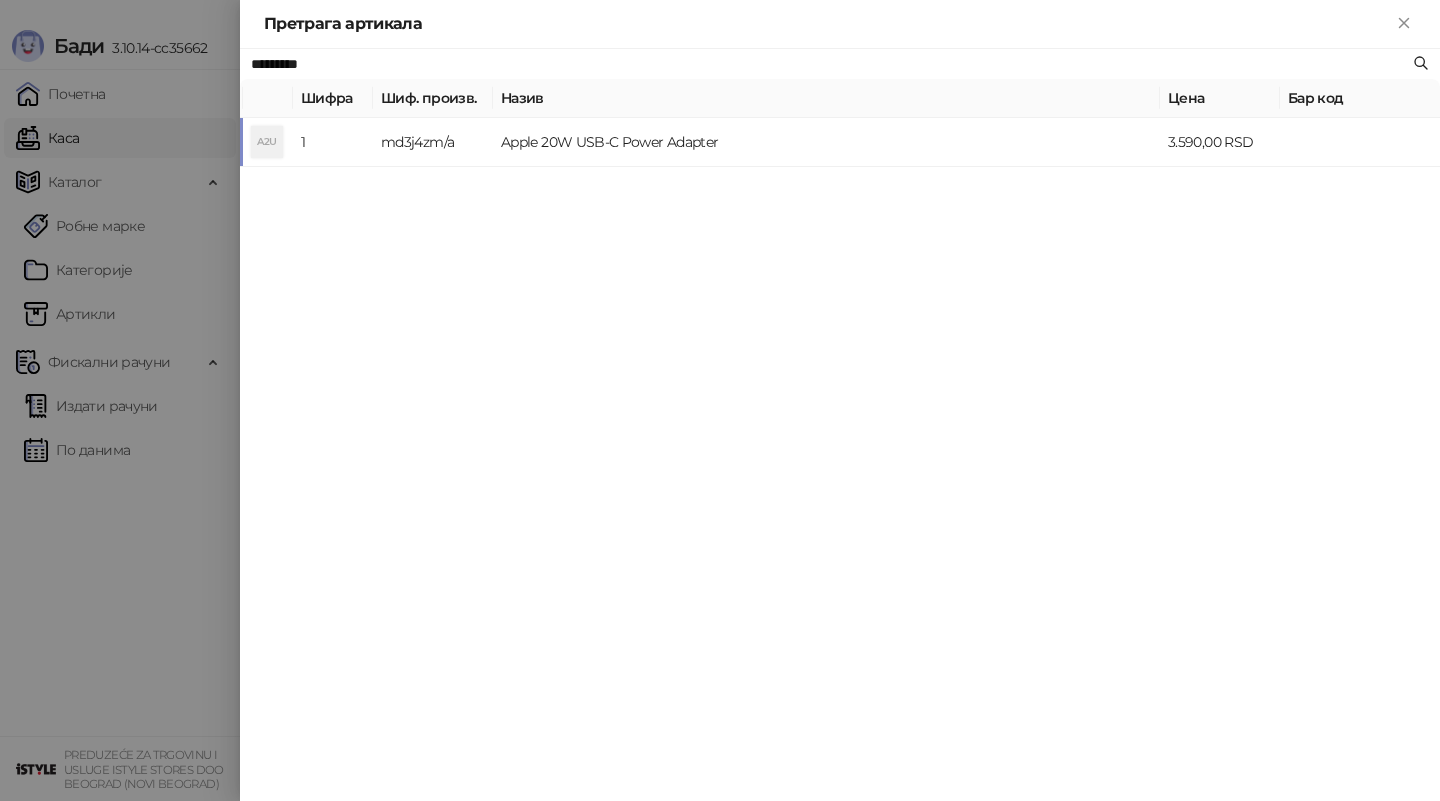 click on "md3j4zm/a" at bounding box center [433, 142] 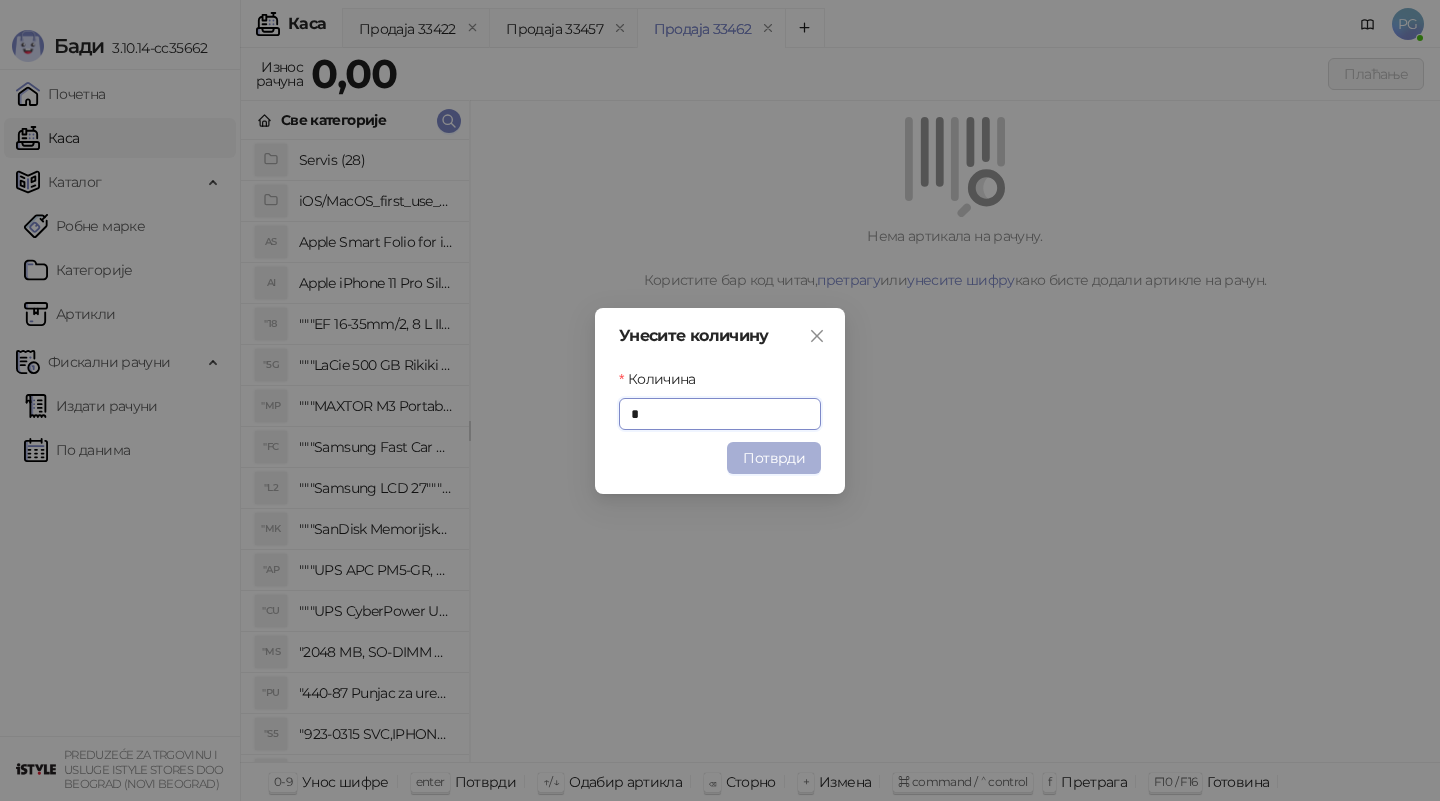 click on "Потврди" at bounding box center [774, 458] 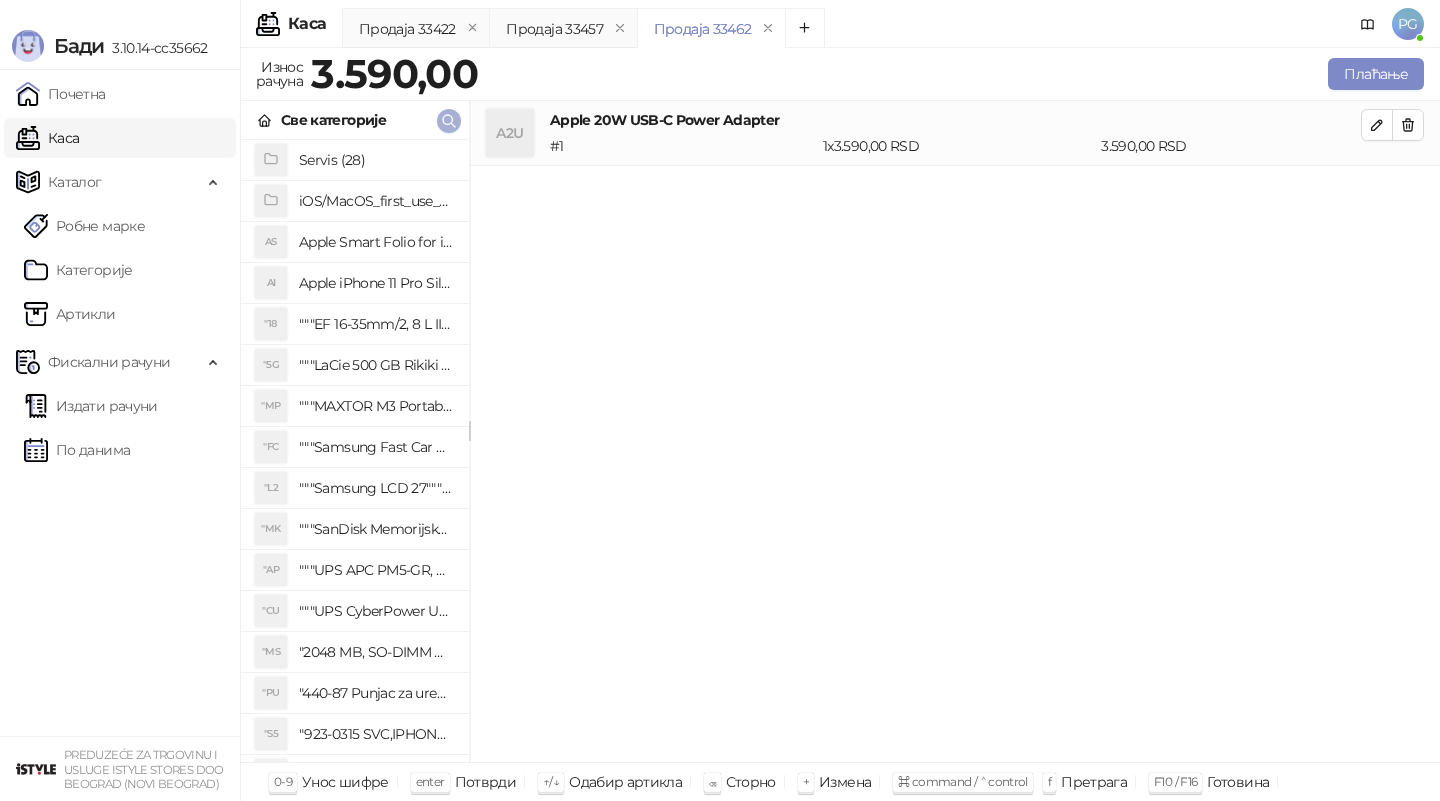 click 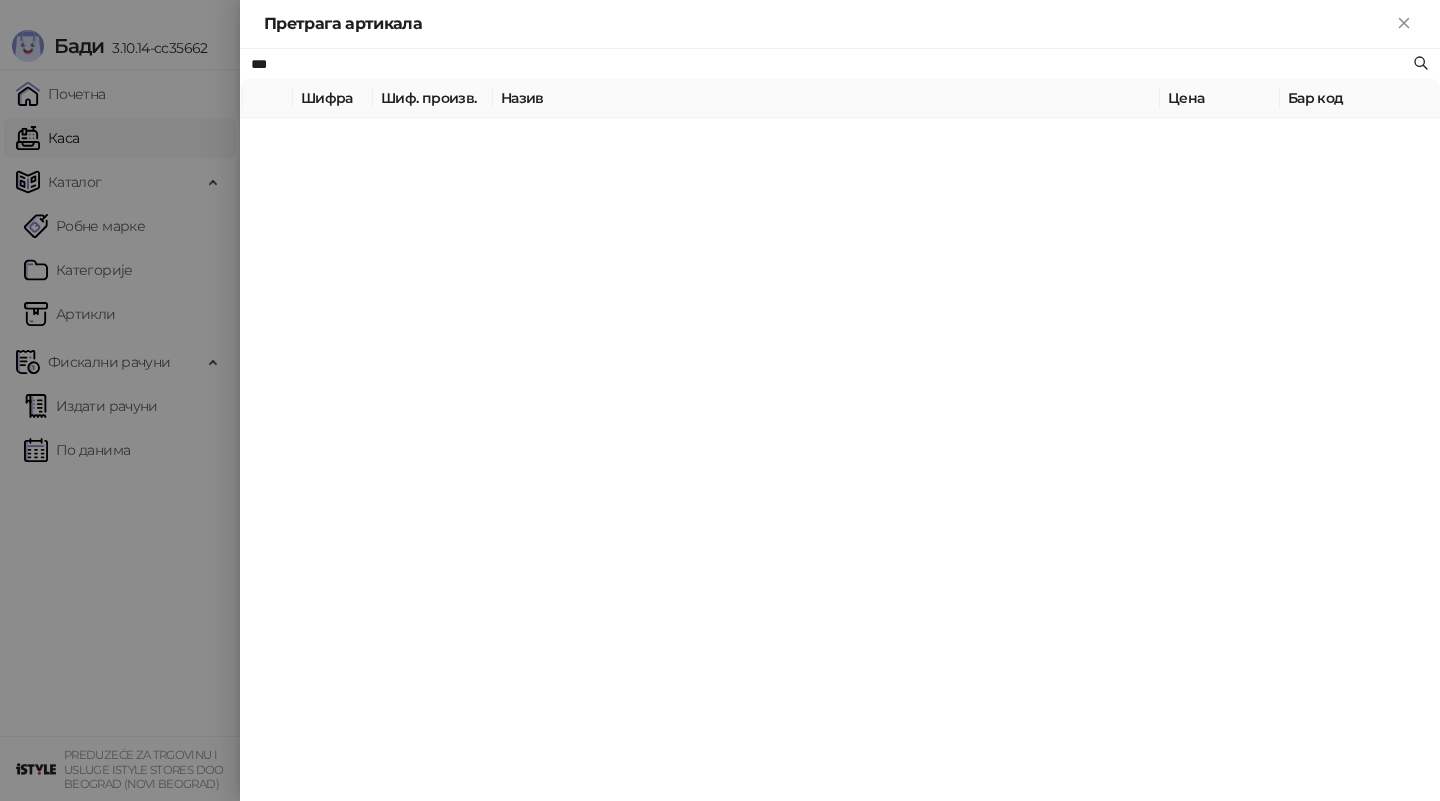 type on "***" 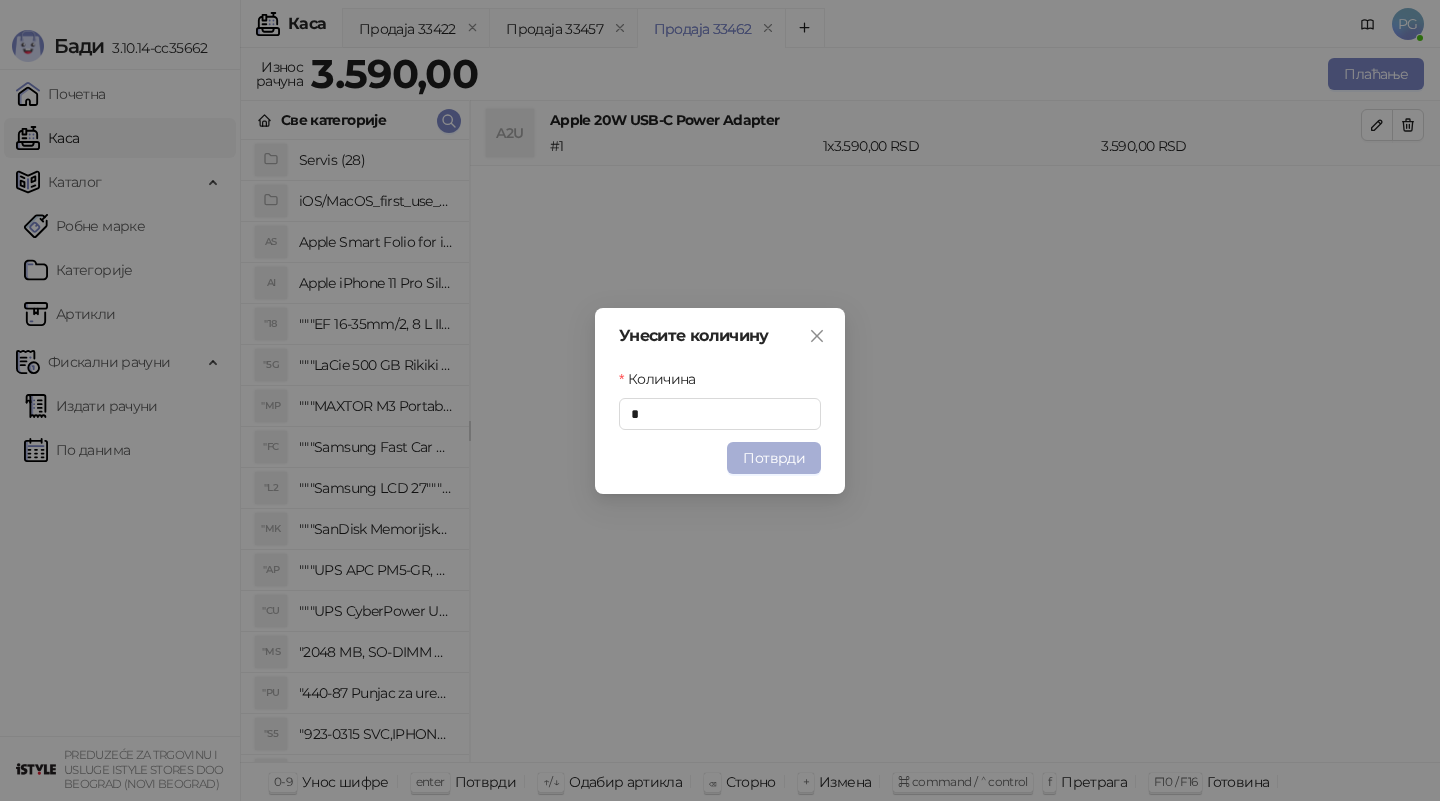click on "Потврди" at bounding box center (774, 458) 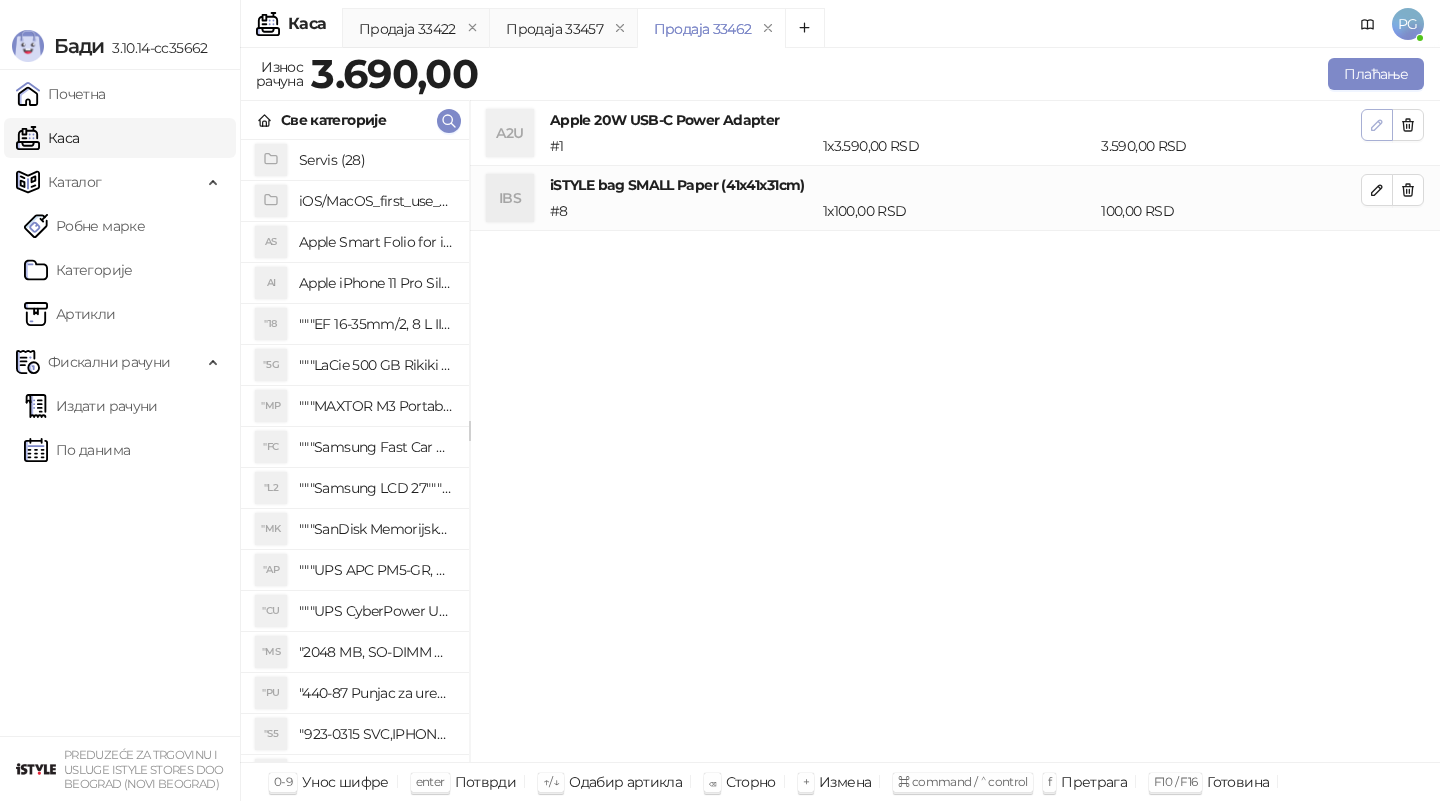 click 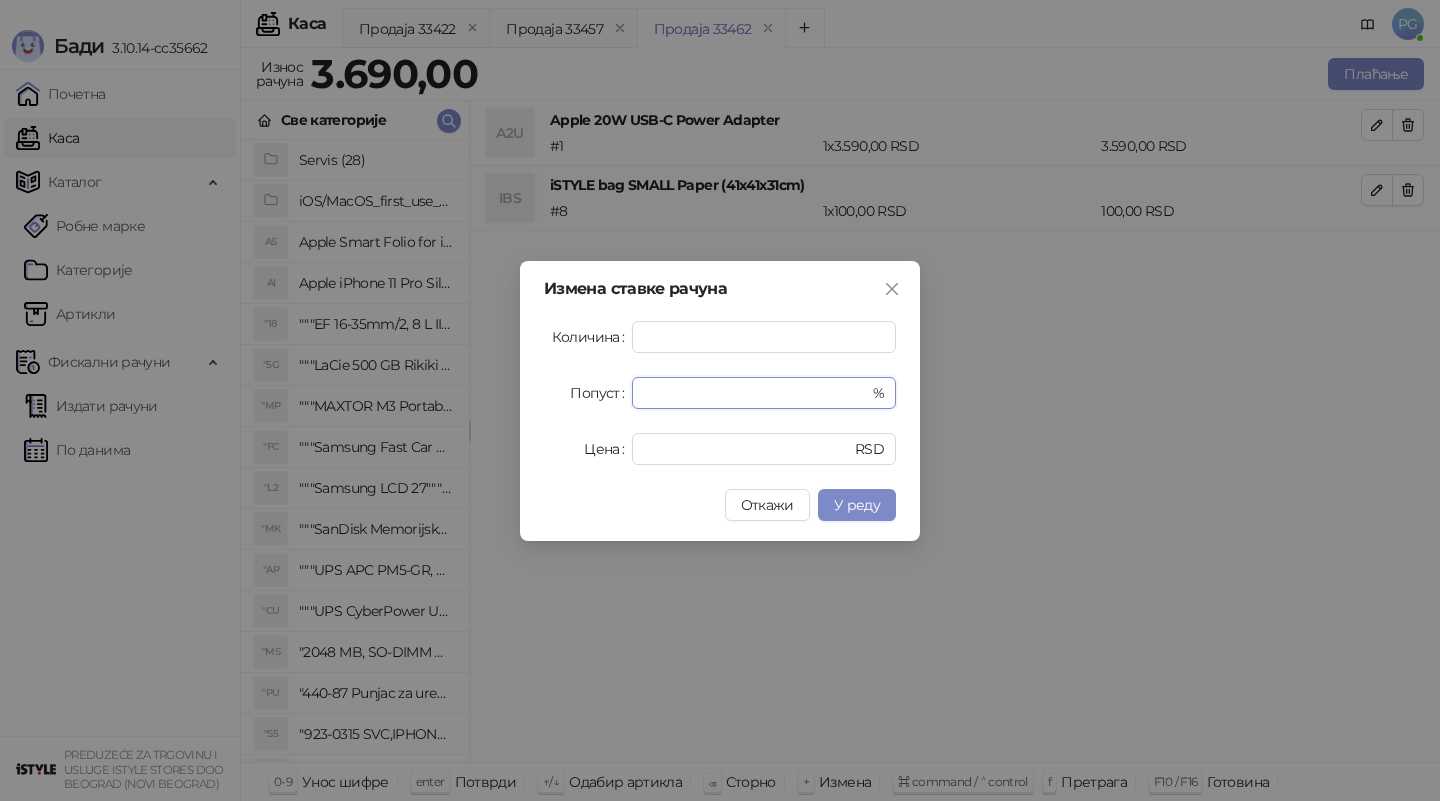 drag, startPoint x: 670, startPoint y: 392, endPoint x: 610, endPoint y: 391, distance: 60.00833 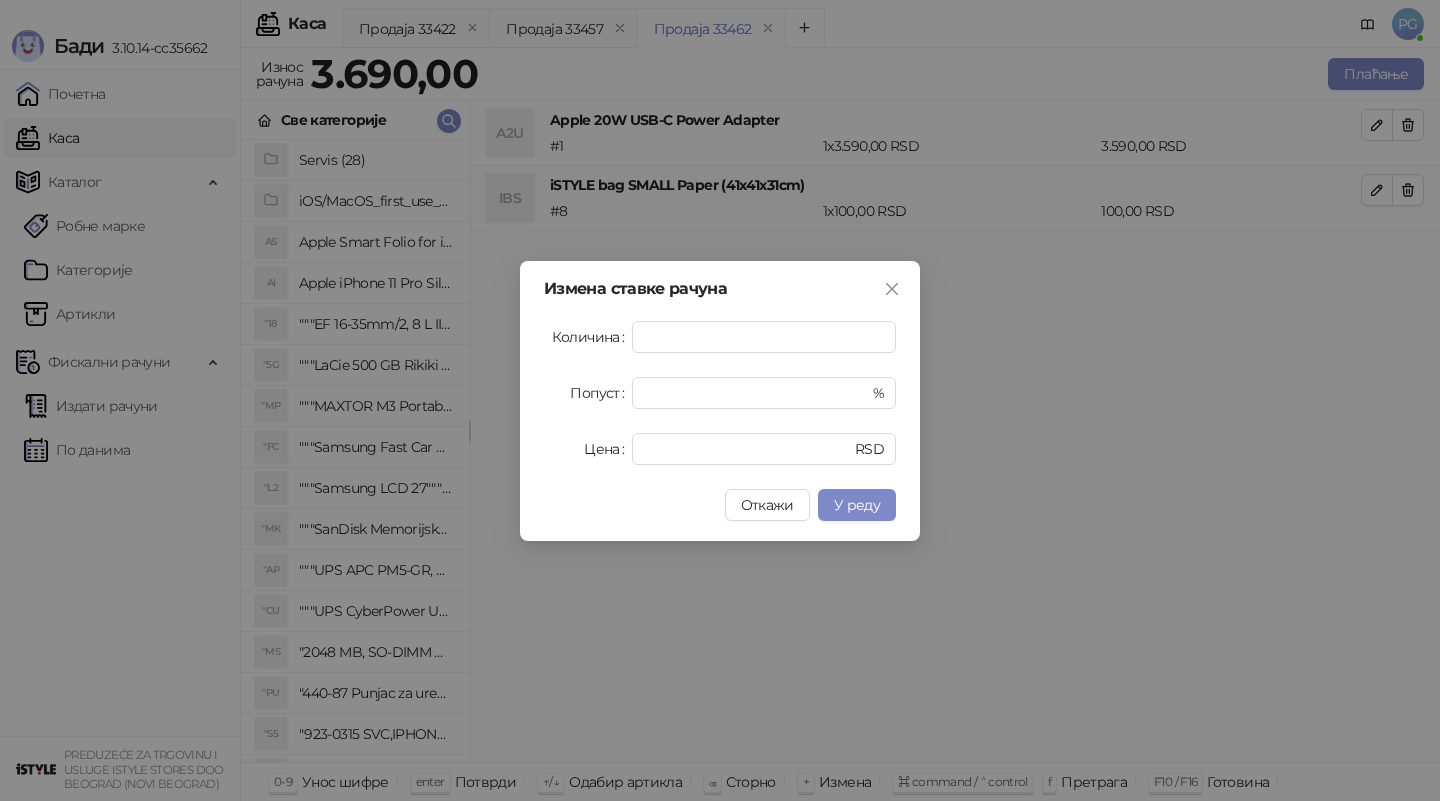 click on "Измена ставке рачуна Количина * Попуст ****** % Цена **** RSD Откажи У реду" at bounding box center (720, 401) 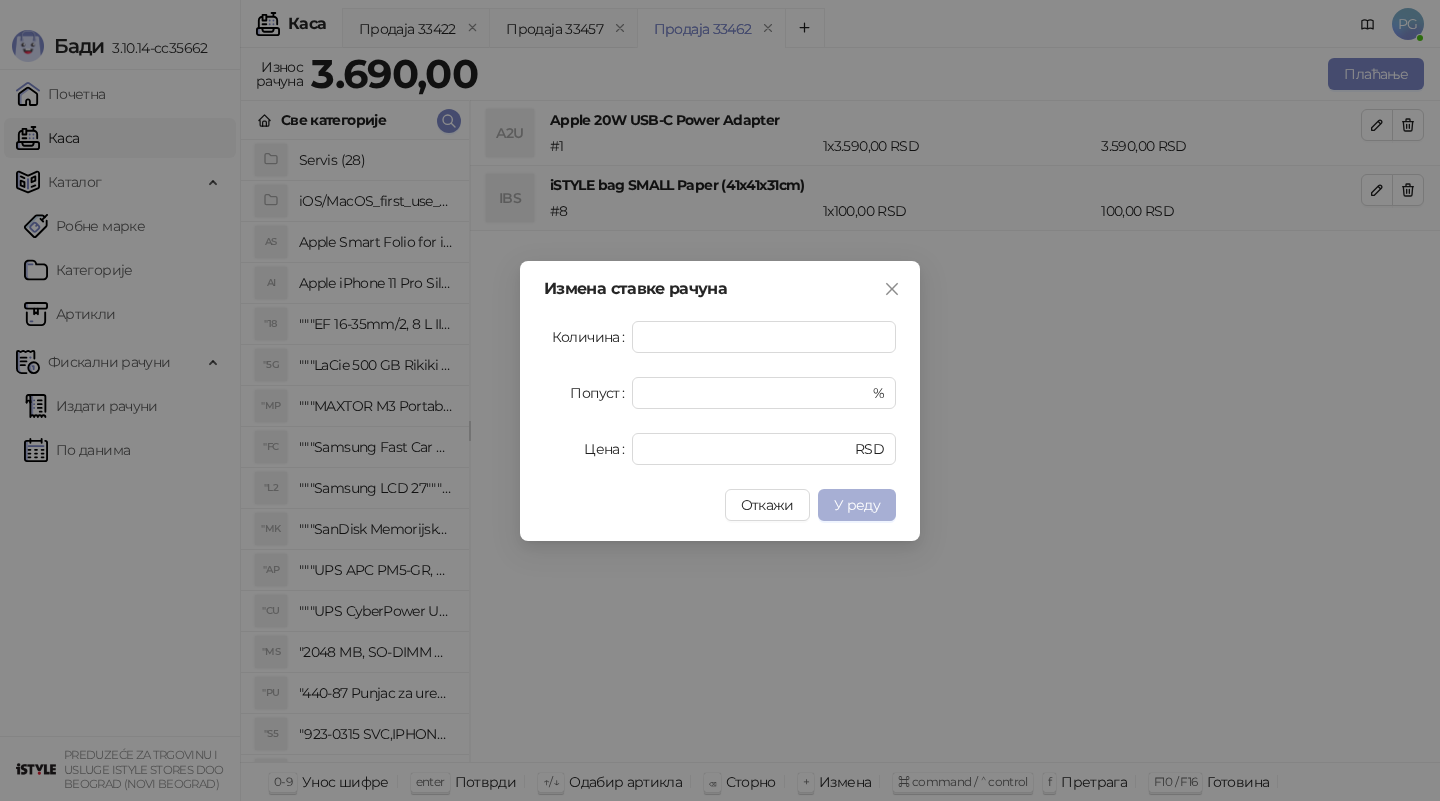 click on "У реду" at bounding box center (857, 505) 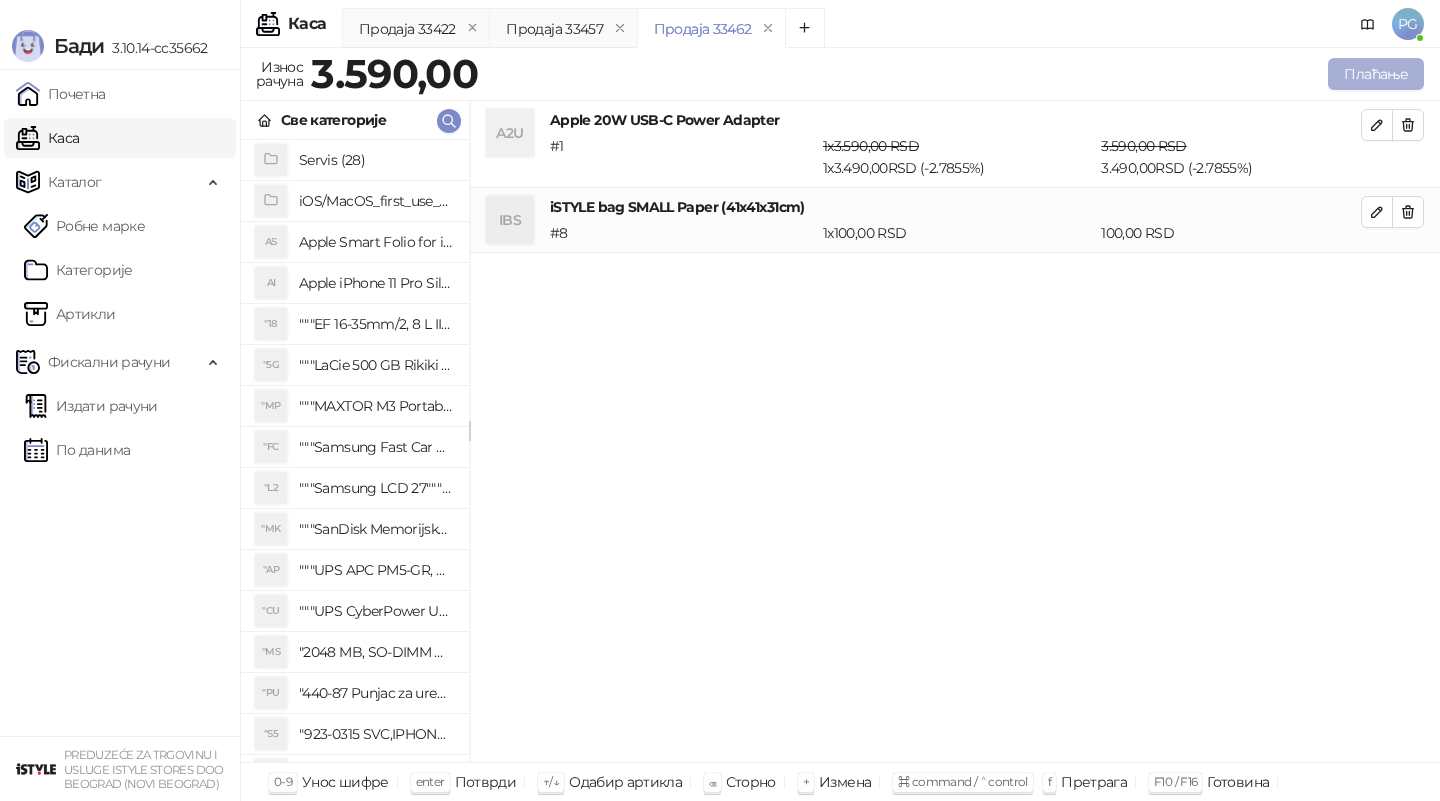 click on "Плаћање" at bounding box center (1376, 74) 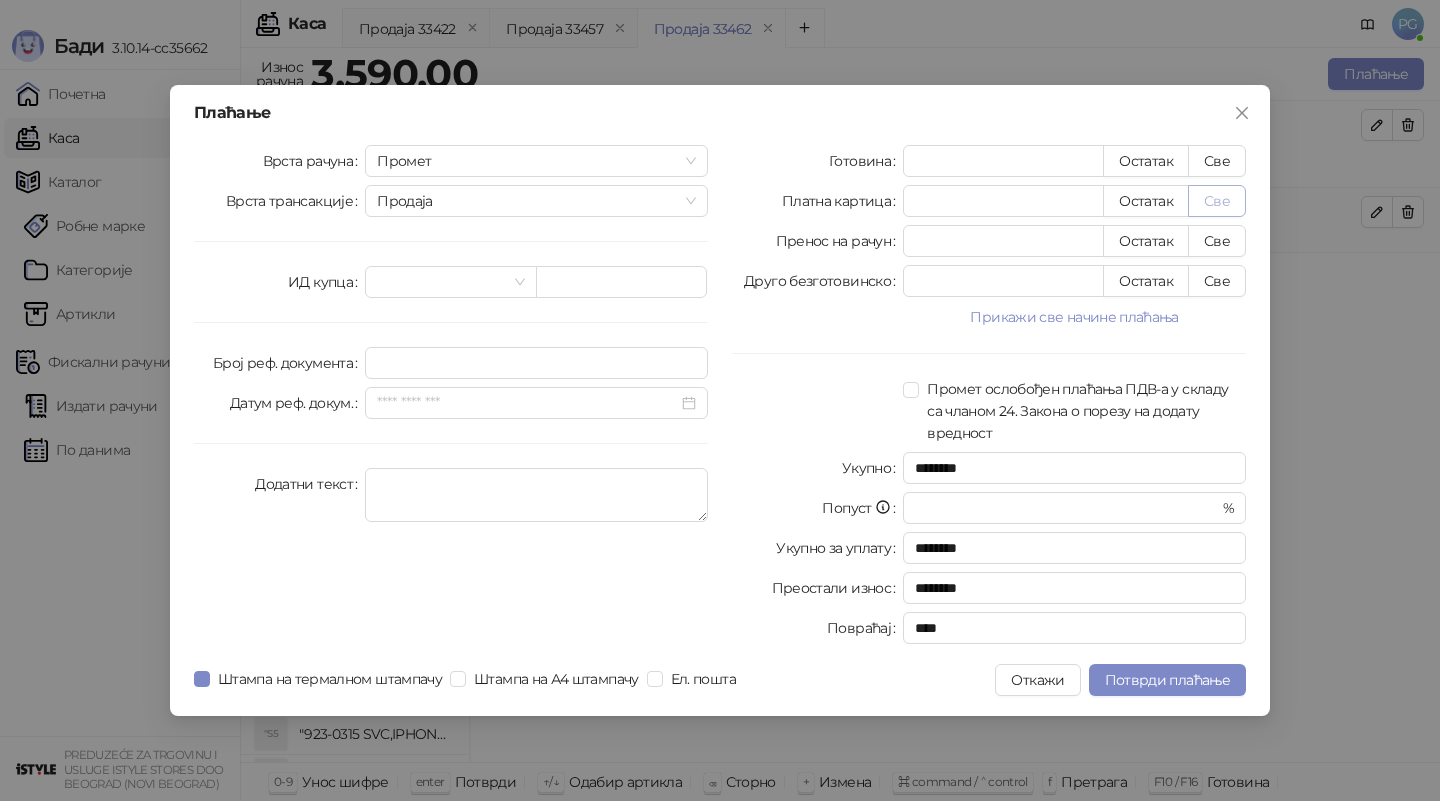click on "Све" at bounding box center [1217, 201] 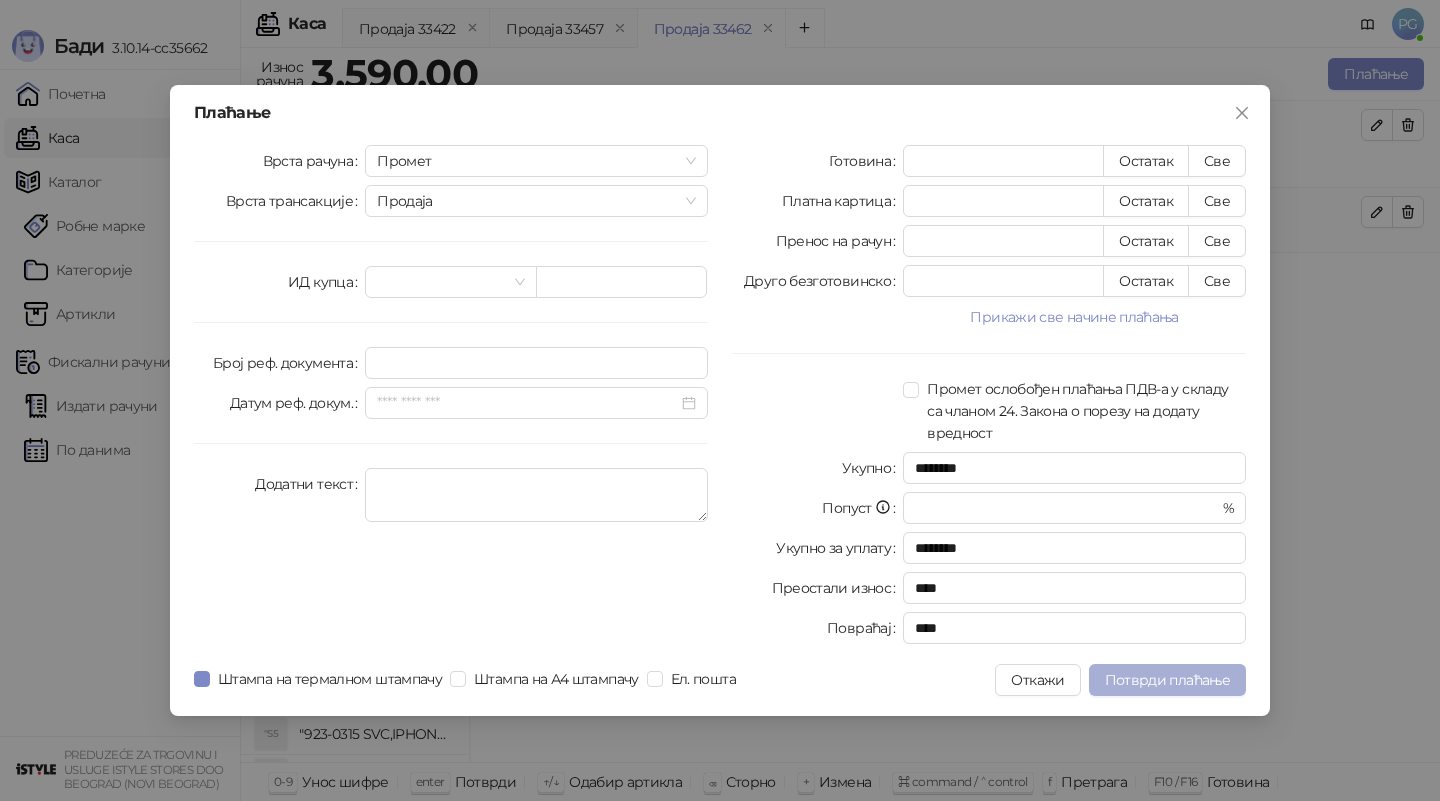 click on "Потврди плаћање" at bounding box center [1167, 680] 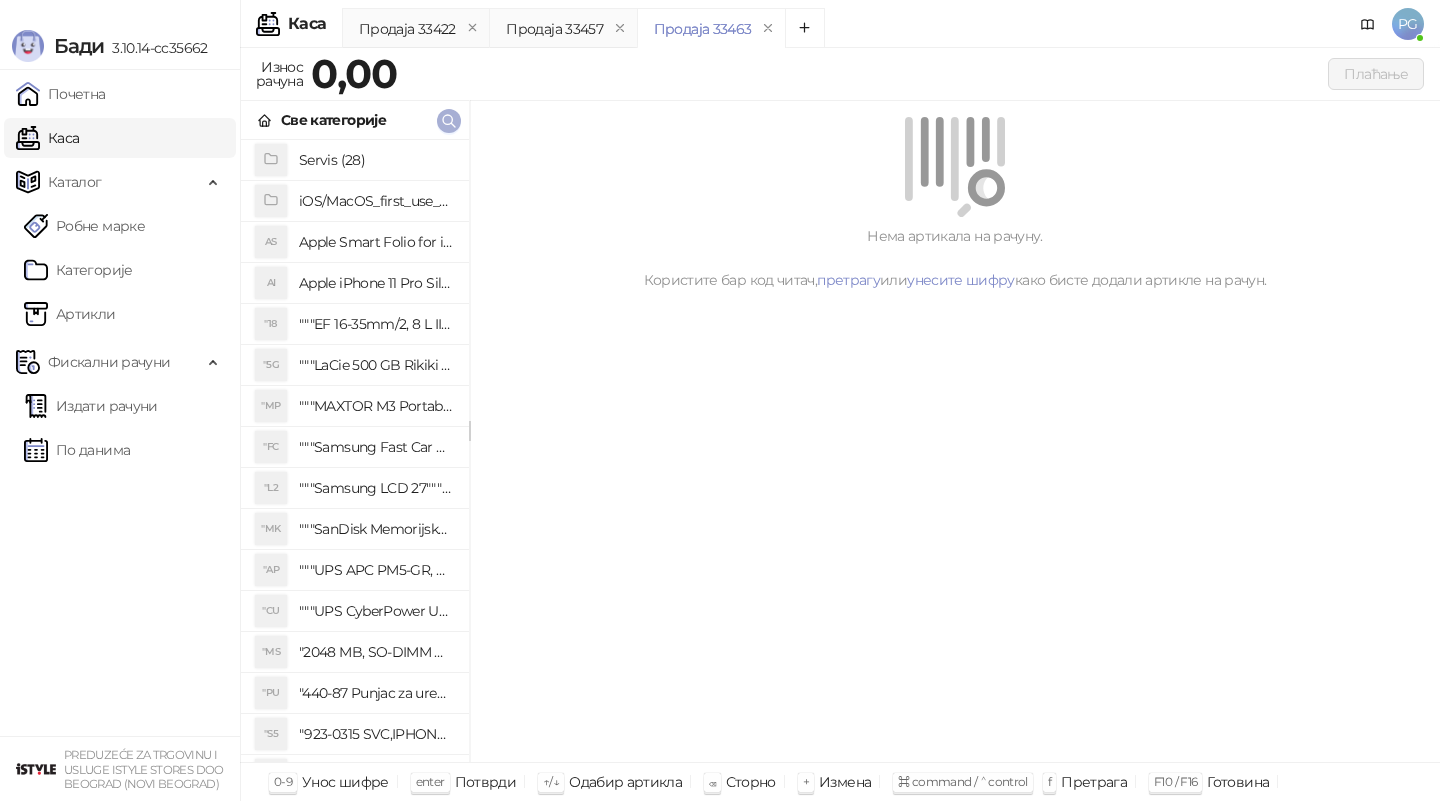 click 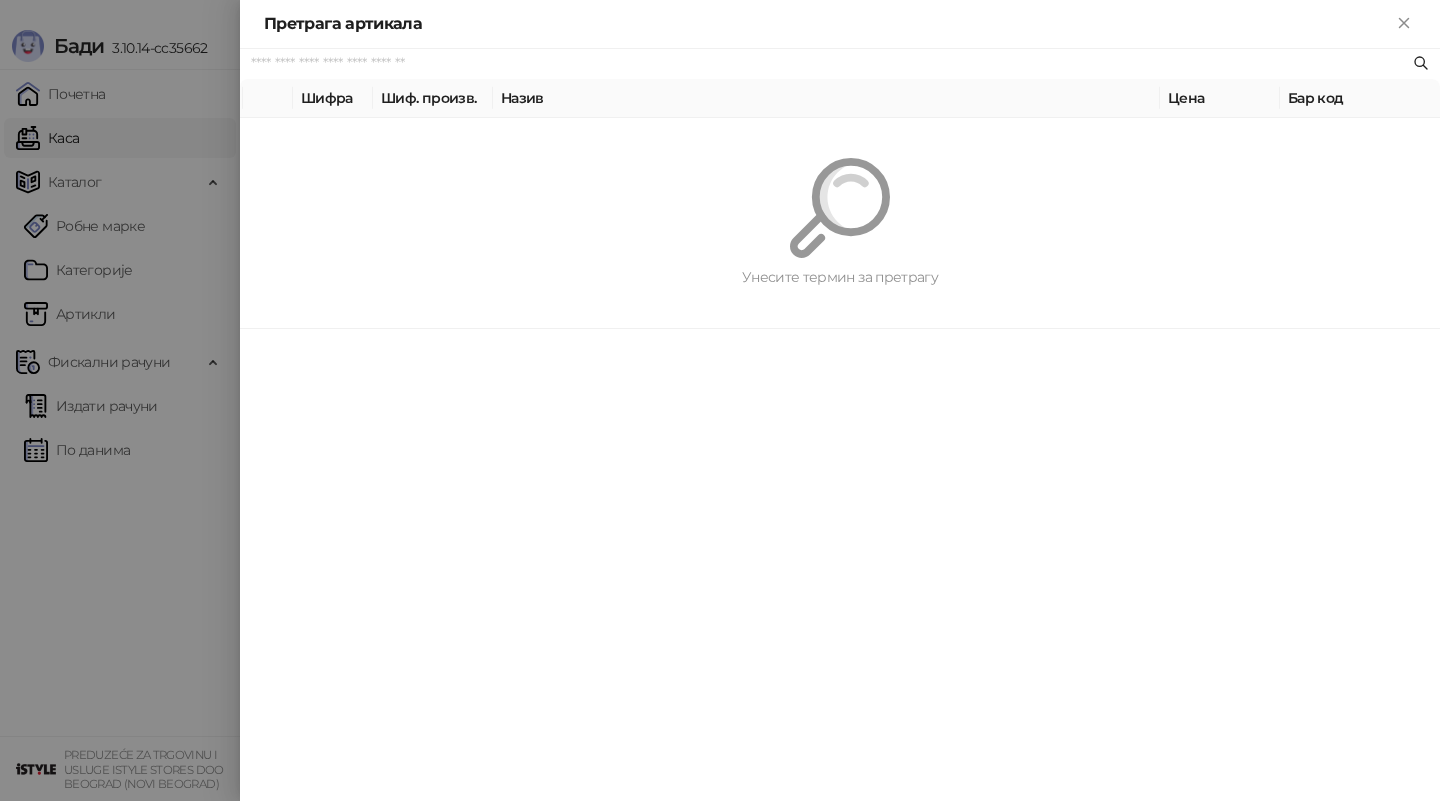 paste on "**********" 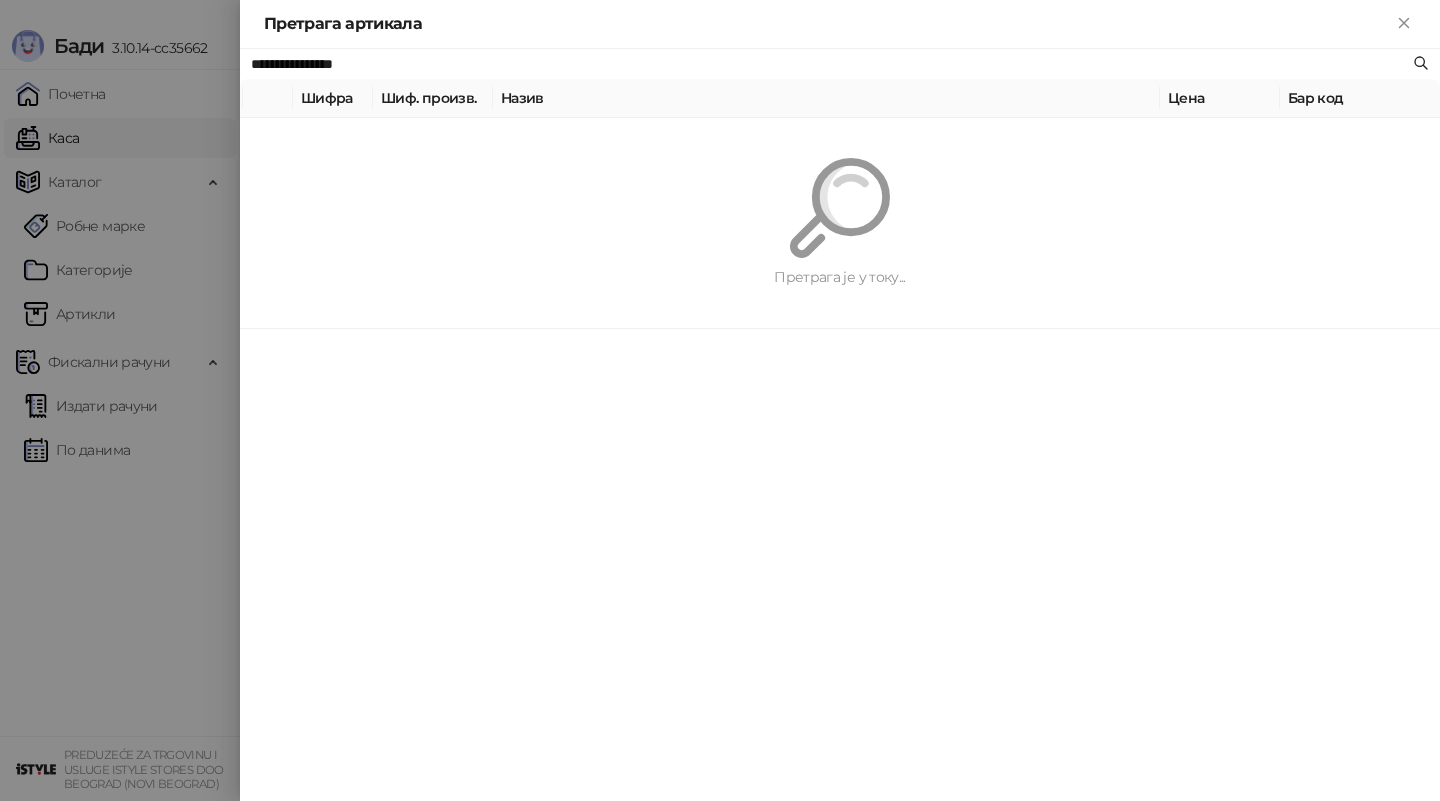 type on "**********" 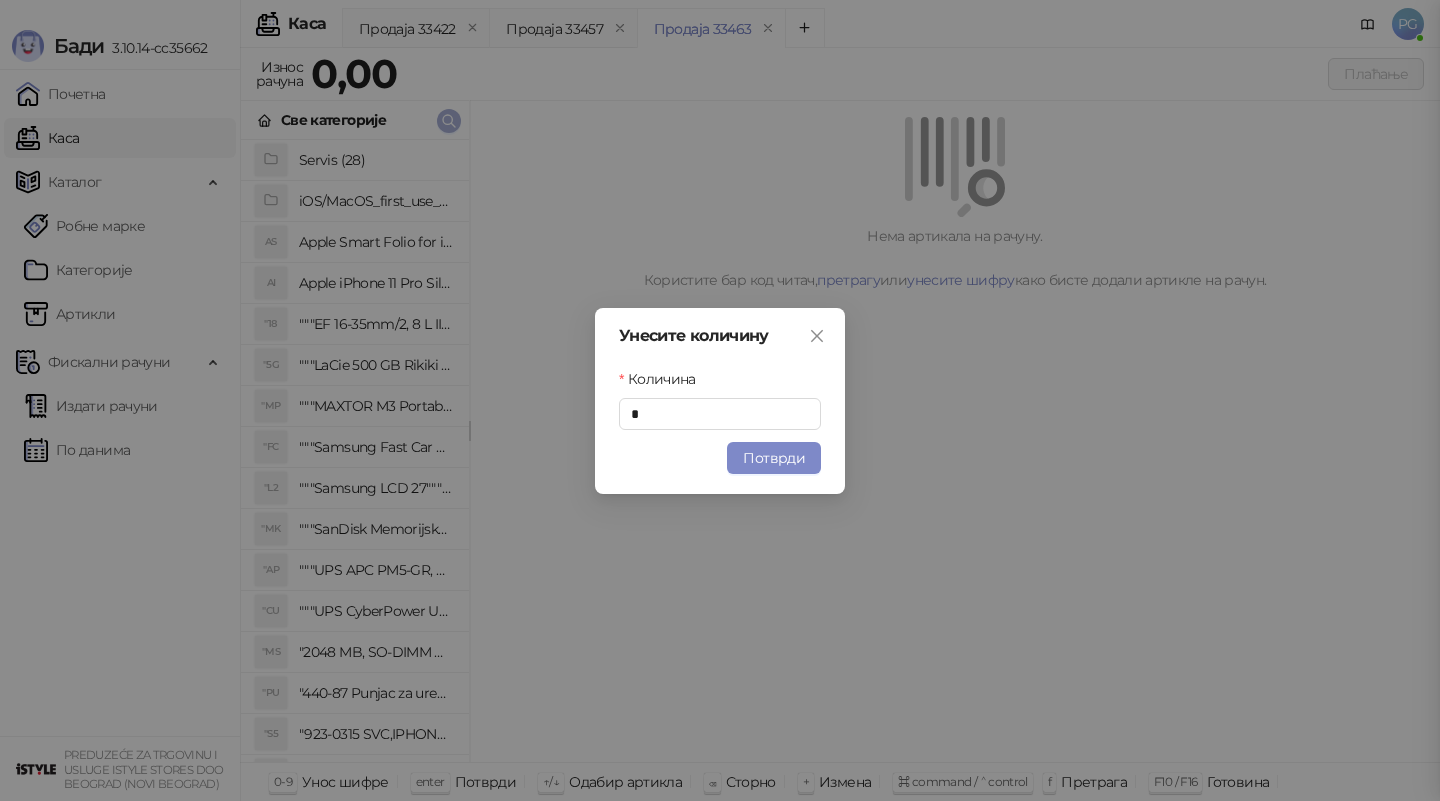 type 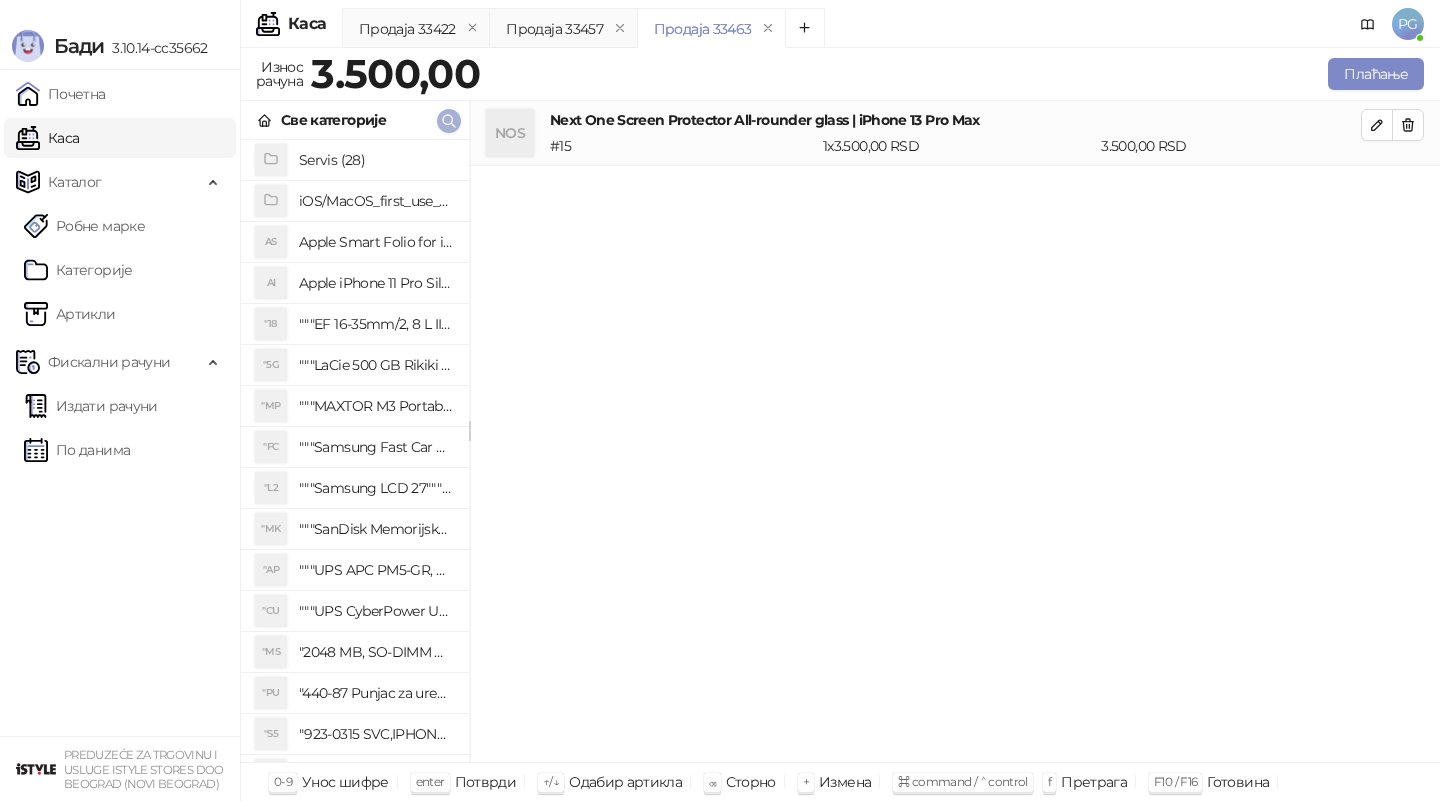 click at bounding box center (449, 120) 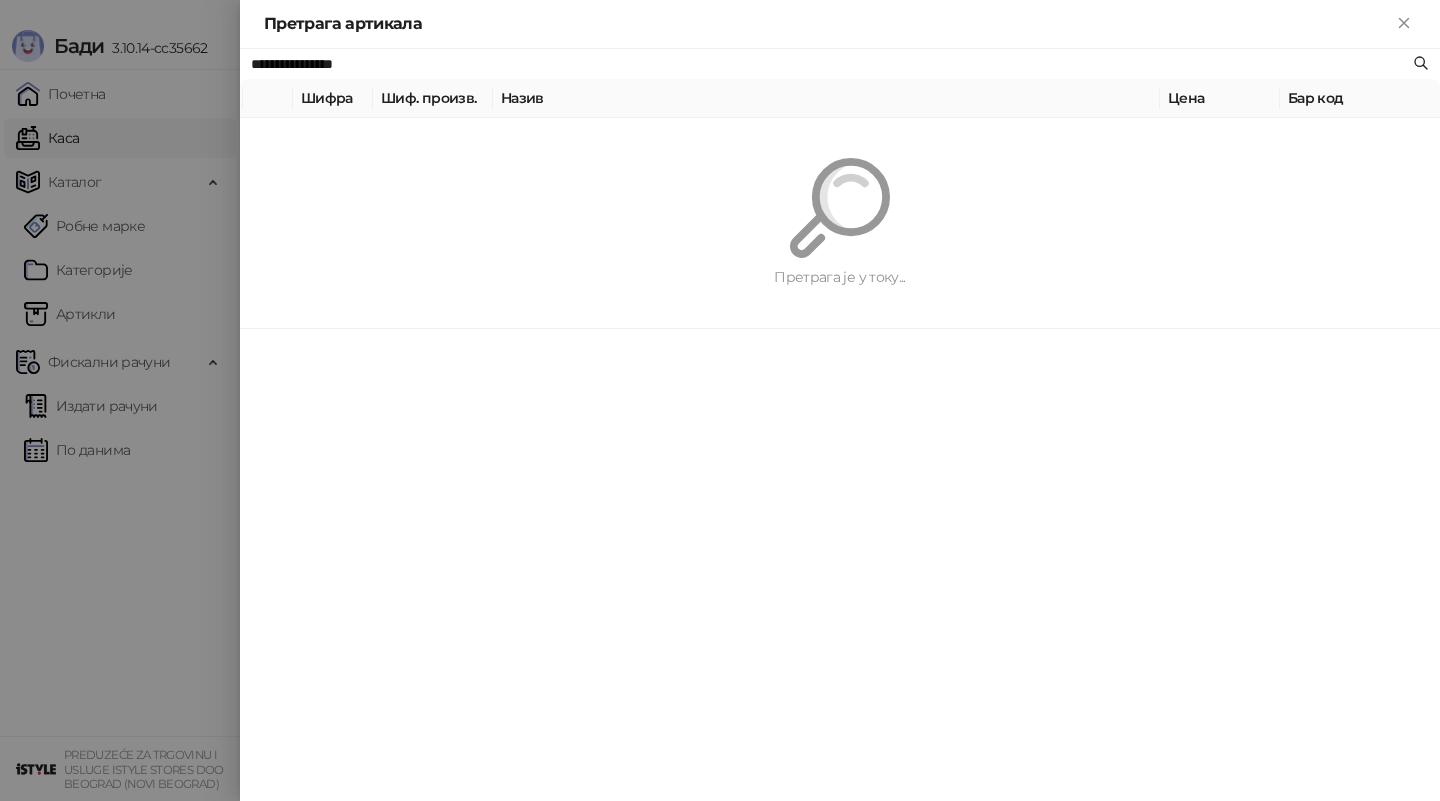 paste on "*********" 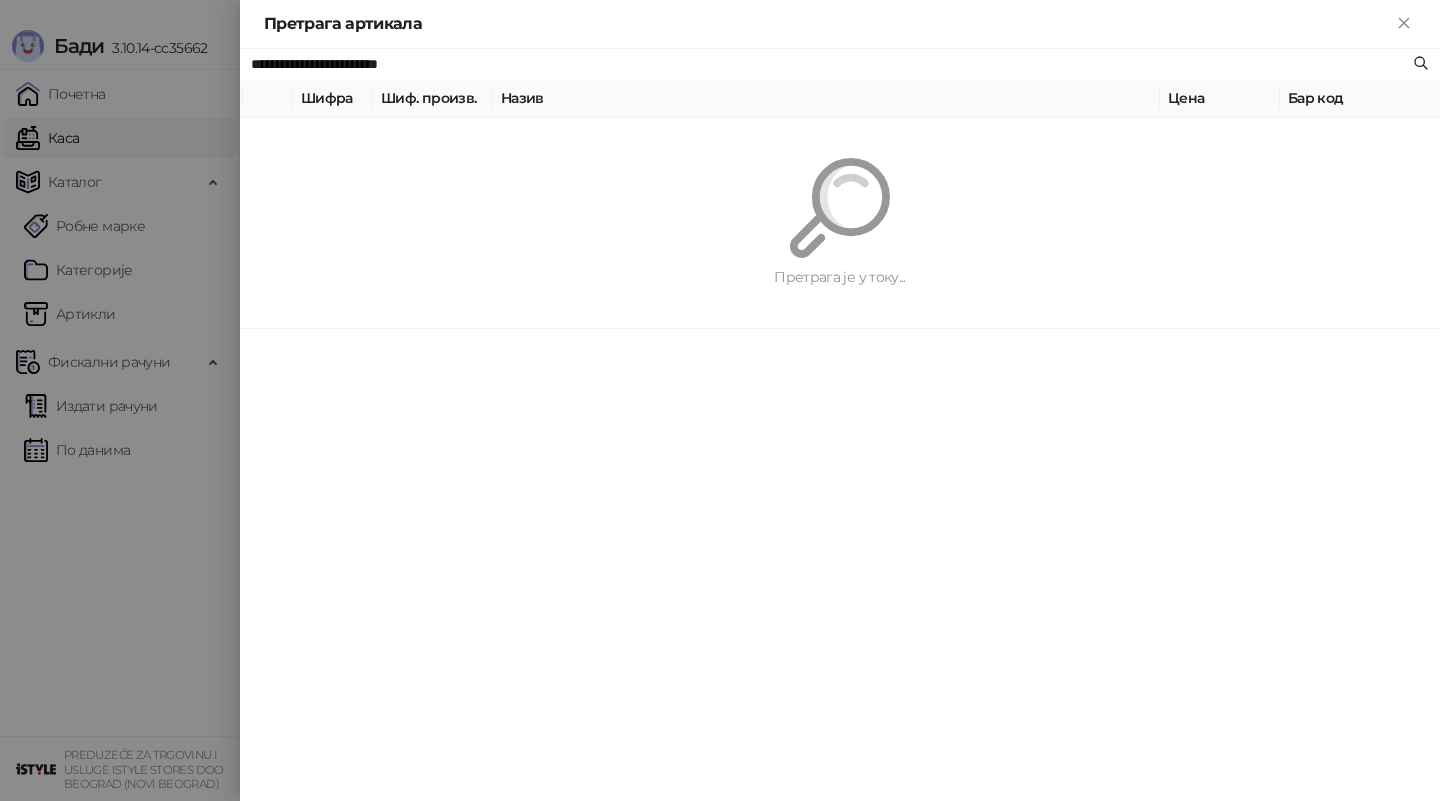 type on "**********" 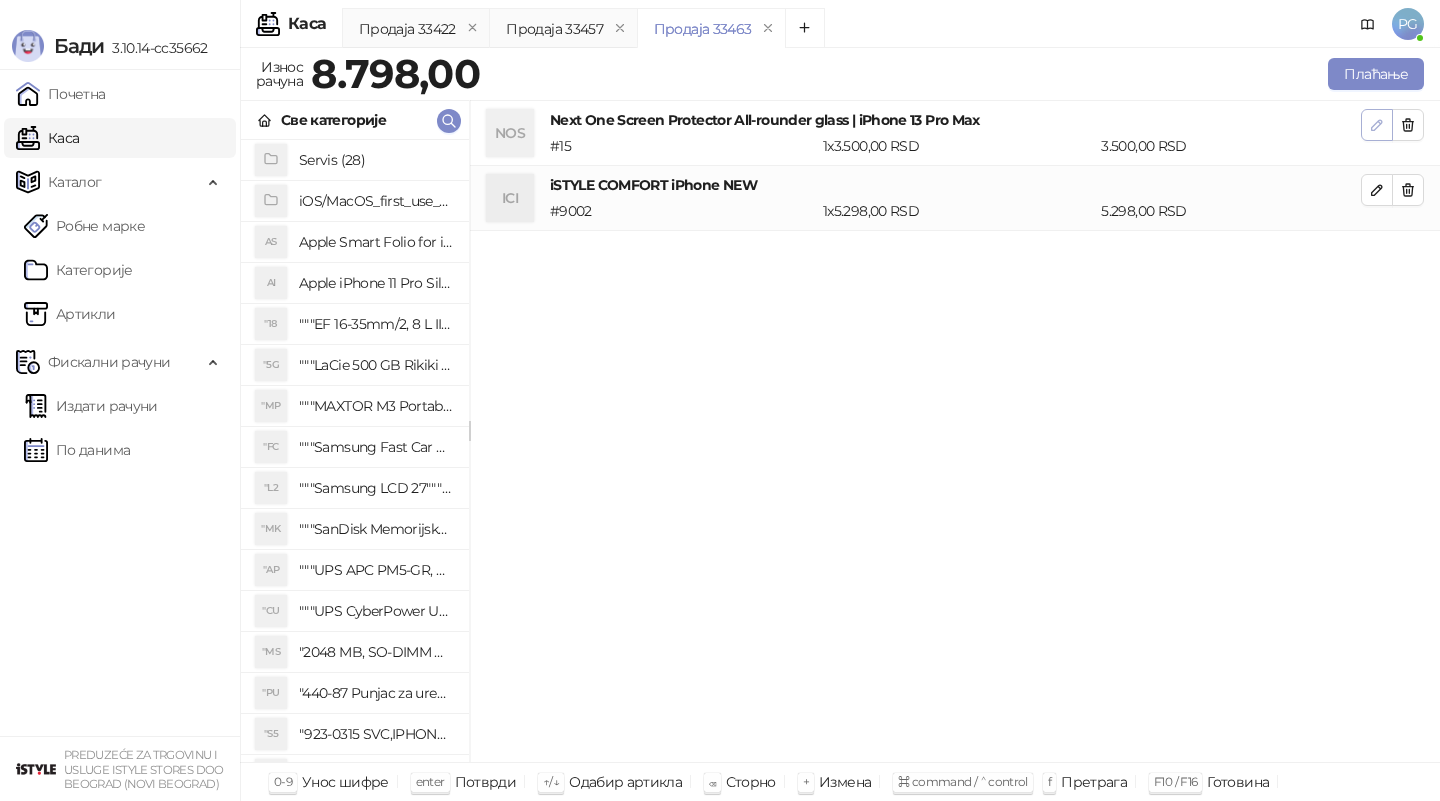 click at bounding box center [1377, 125] 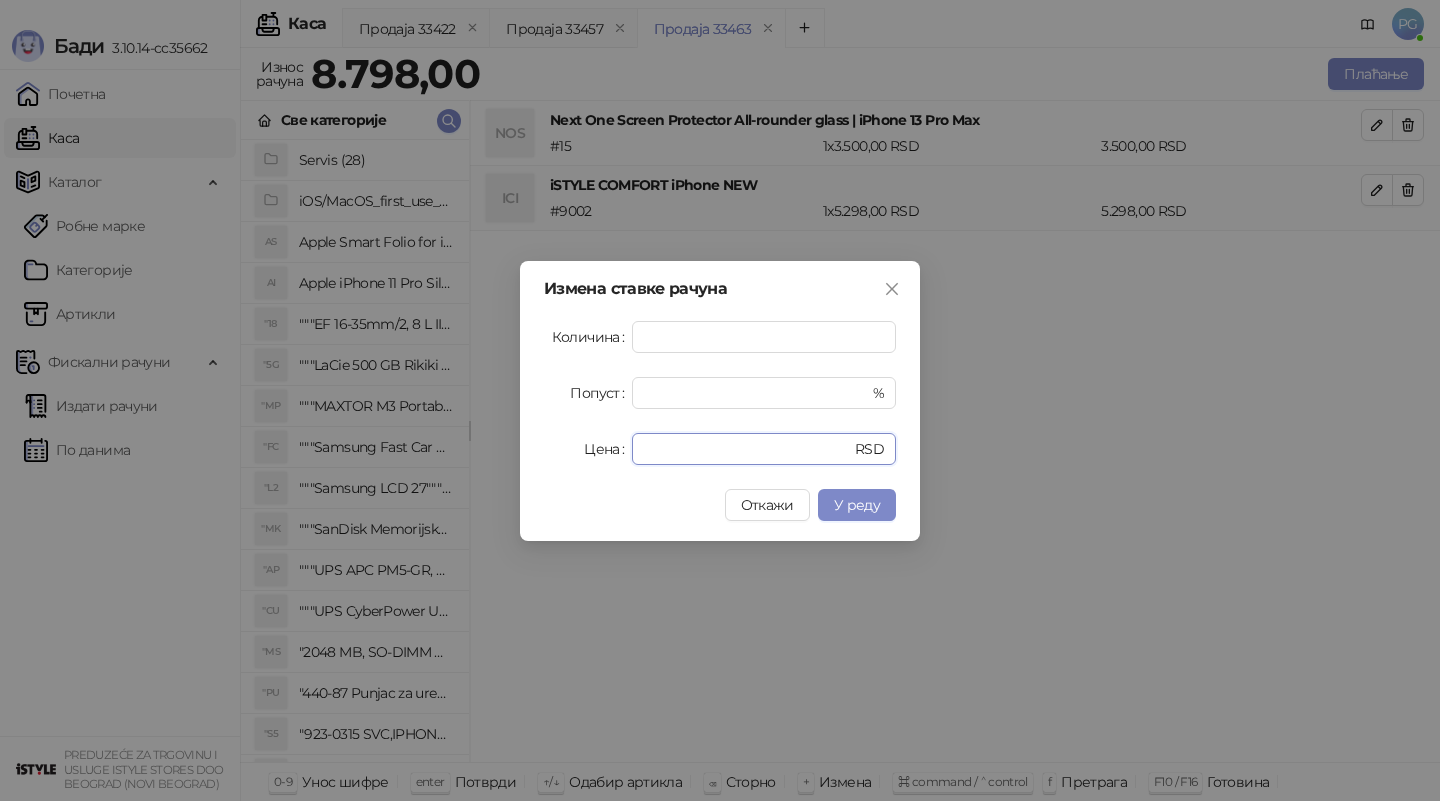 drag, startPoint x: 704, startPoint y: 448, endPoint x: 533, endPoint y: 448, distance: 171 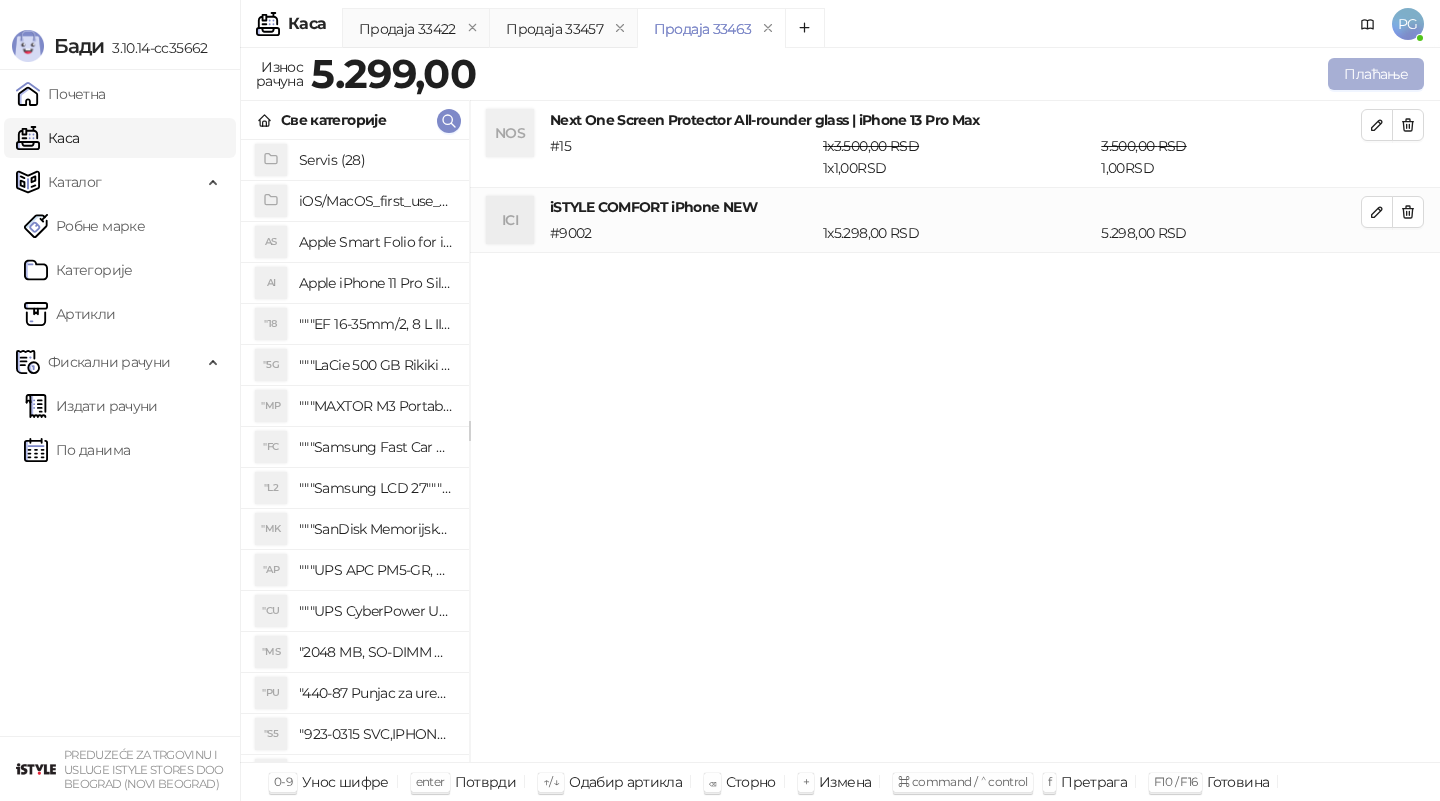 click on "Плаћање" at bounding box center (1376, 74) 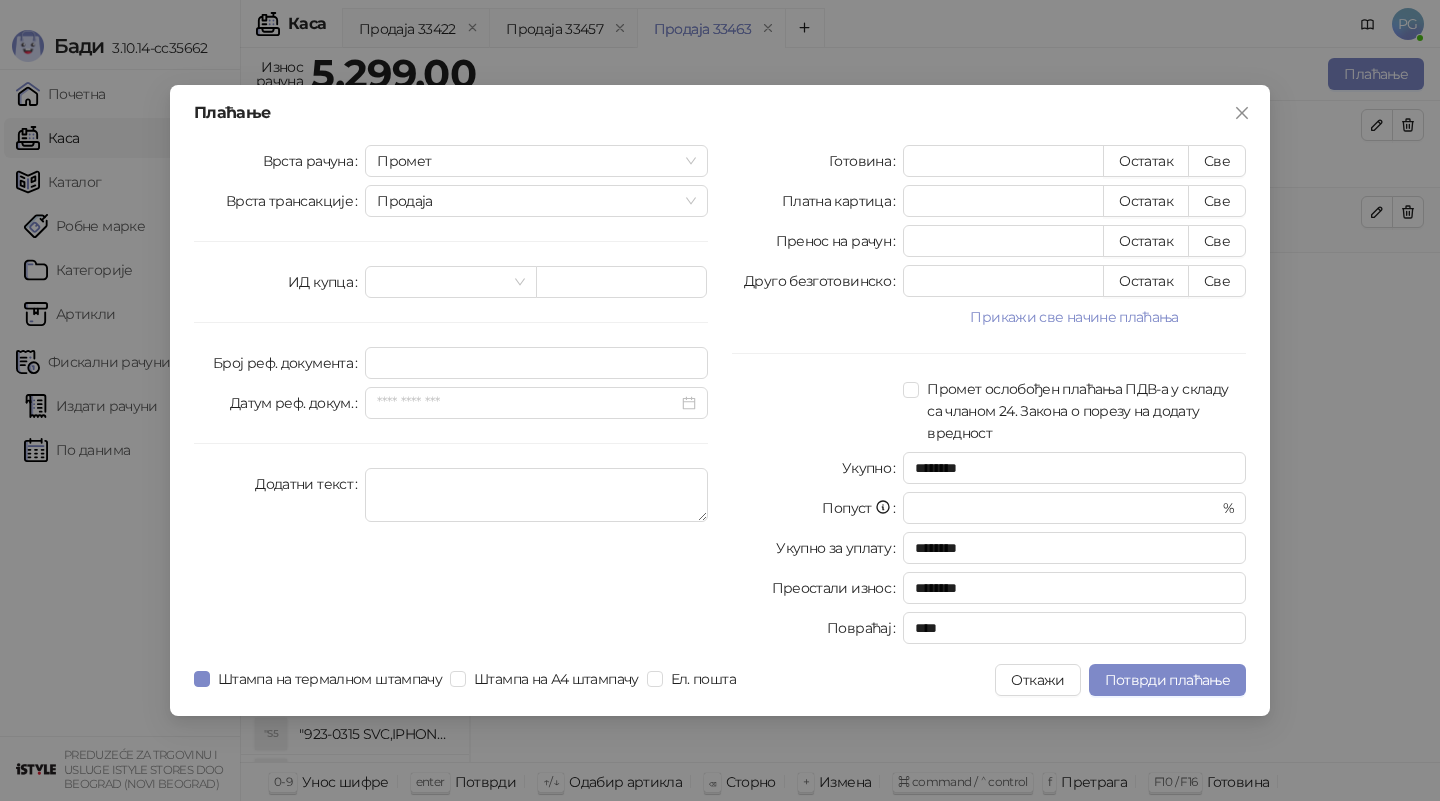 click on "Готовина * Остатак Све Платна картица * Остатак Све Пренос на рачун * Остатак Све Друго безготовинско * Остатак Све Прикажи све начине плаћања Чек * Остатак Све Ваучер * Остатак Све Инстант плаћање * Остатак Све   Промет ослобођен плаћања ПДВ-а у складу са чланом 24. Закона о порезу на додату вредност Укупно ******** Попуст   * % Укупно за уплату ******** Преостали износ ******** Повраћај ****" at bounding box center (989, 398) 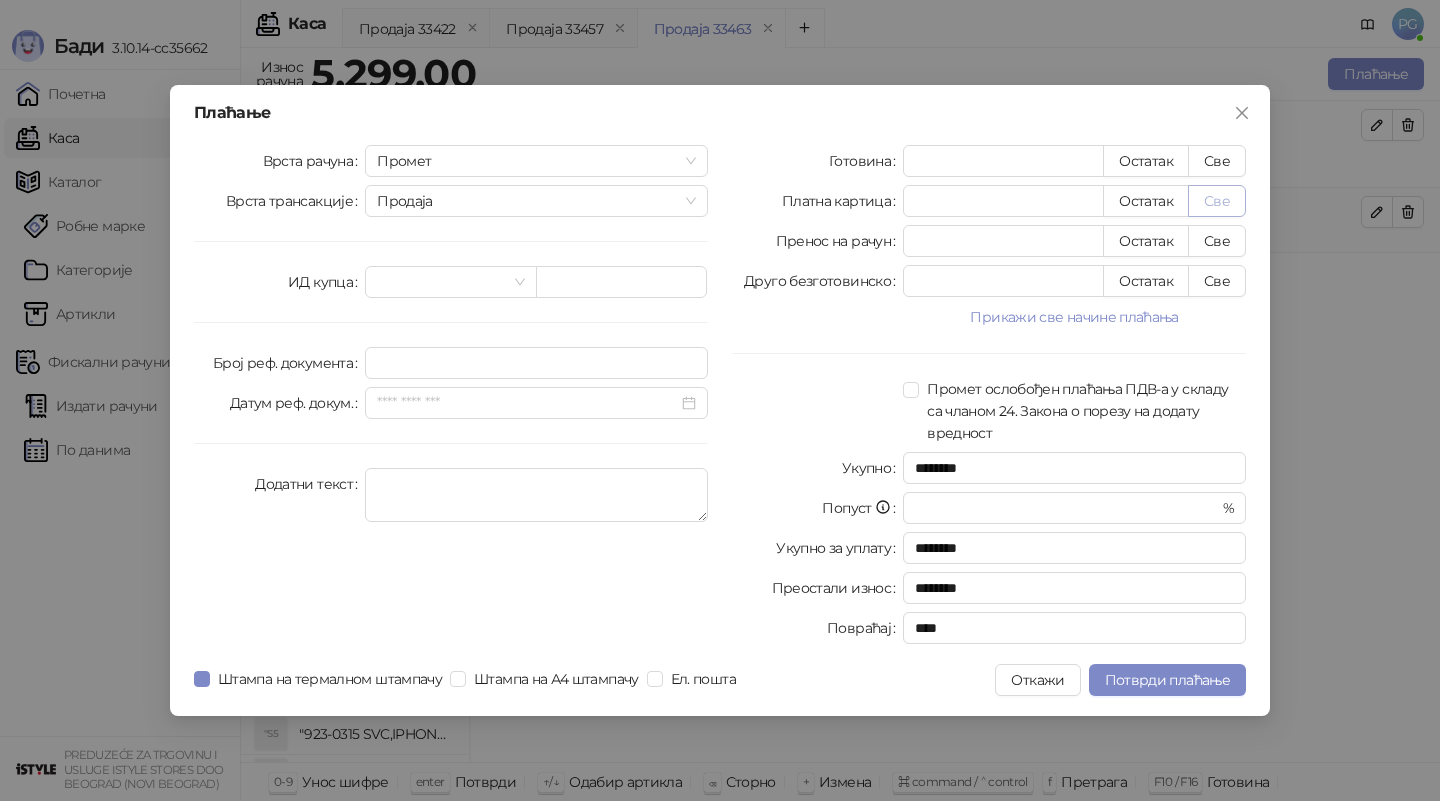 click on "Све" at bounding box center [1217, 201] 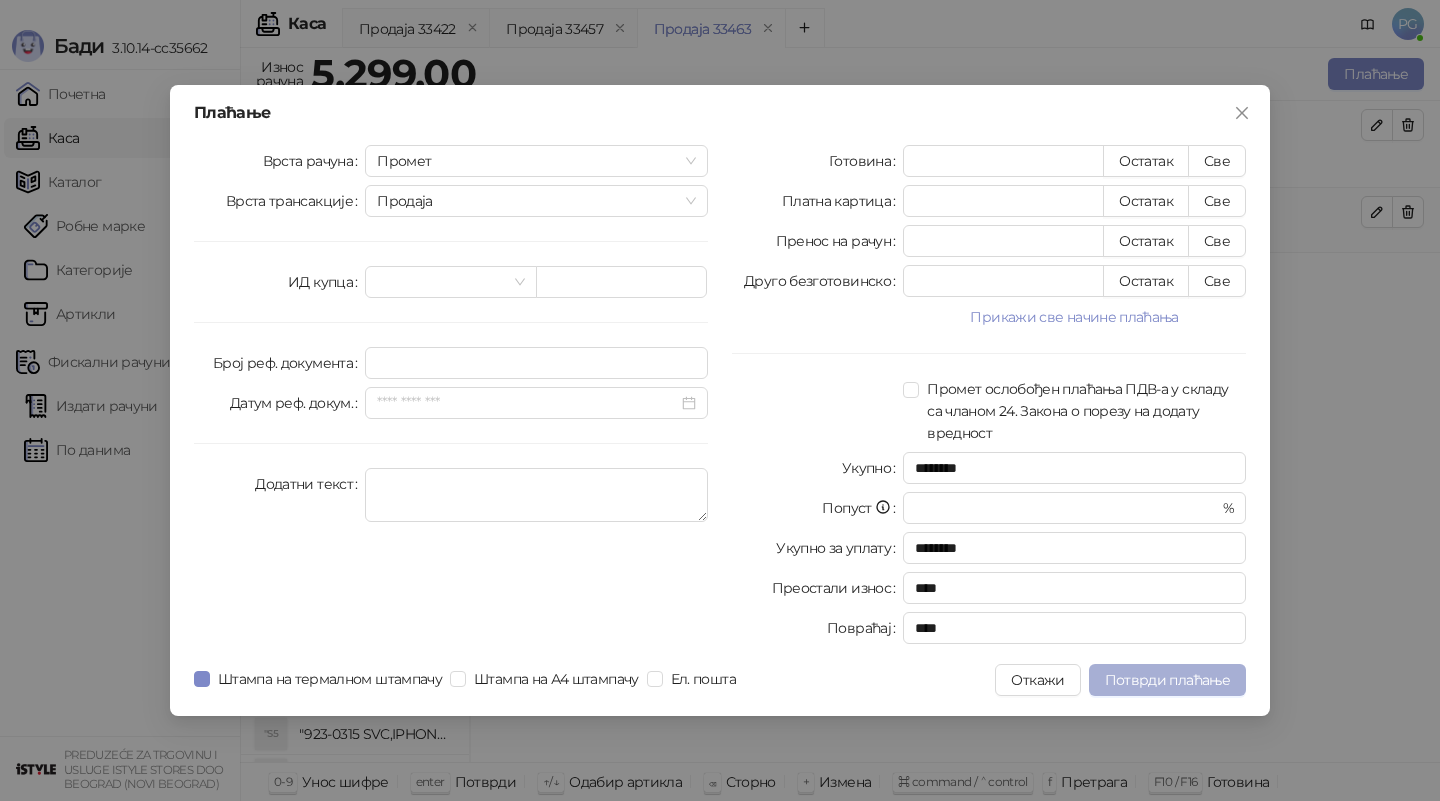 click on "Потврди плаћање" at bounding box center (1167, 680) 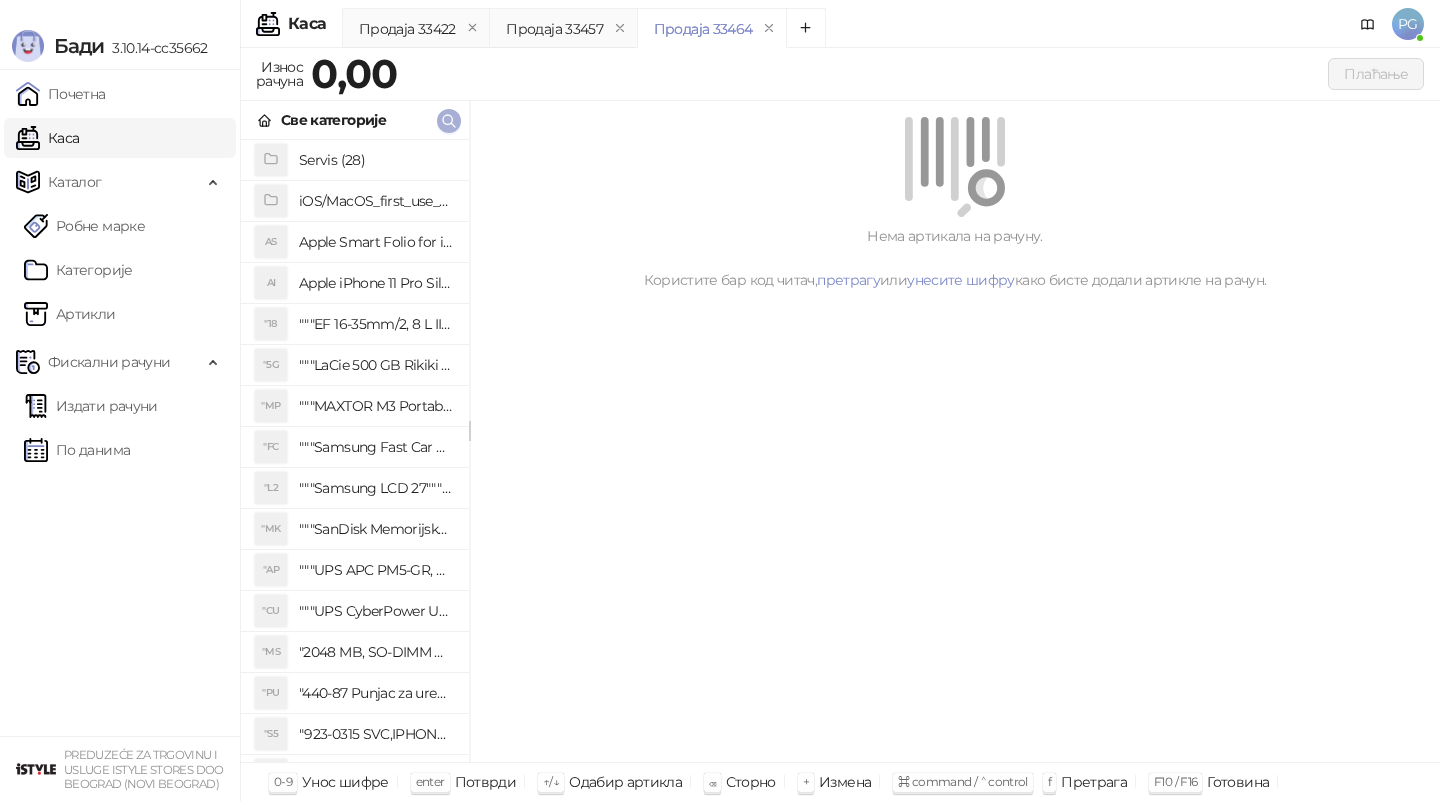 click 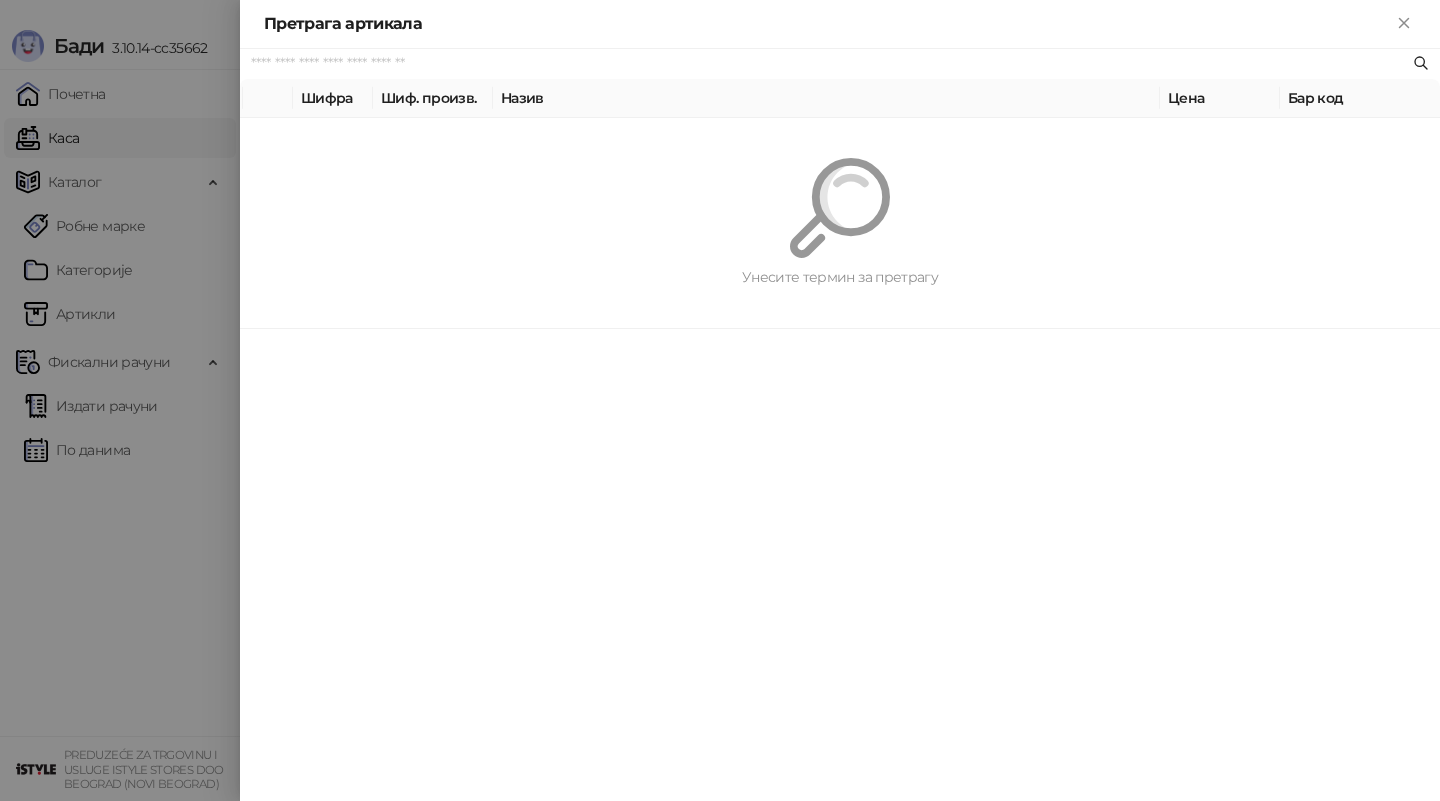 paste on "*********" 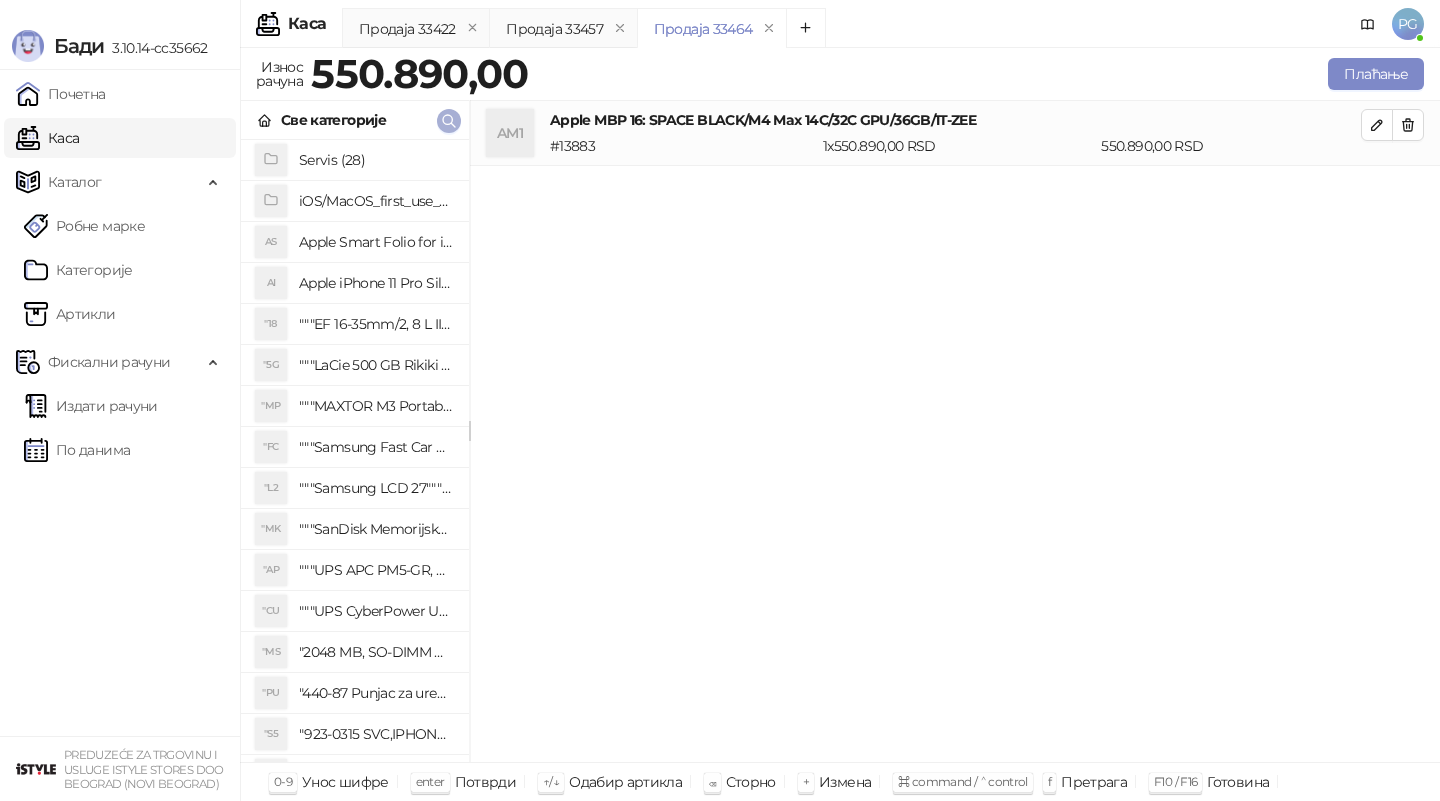 click 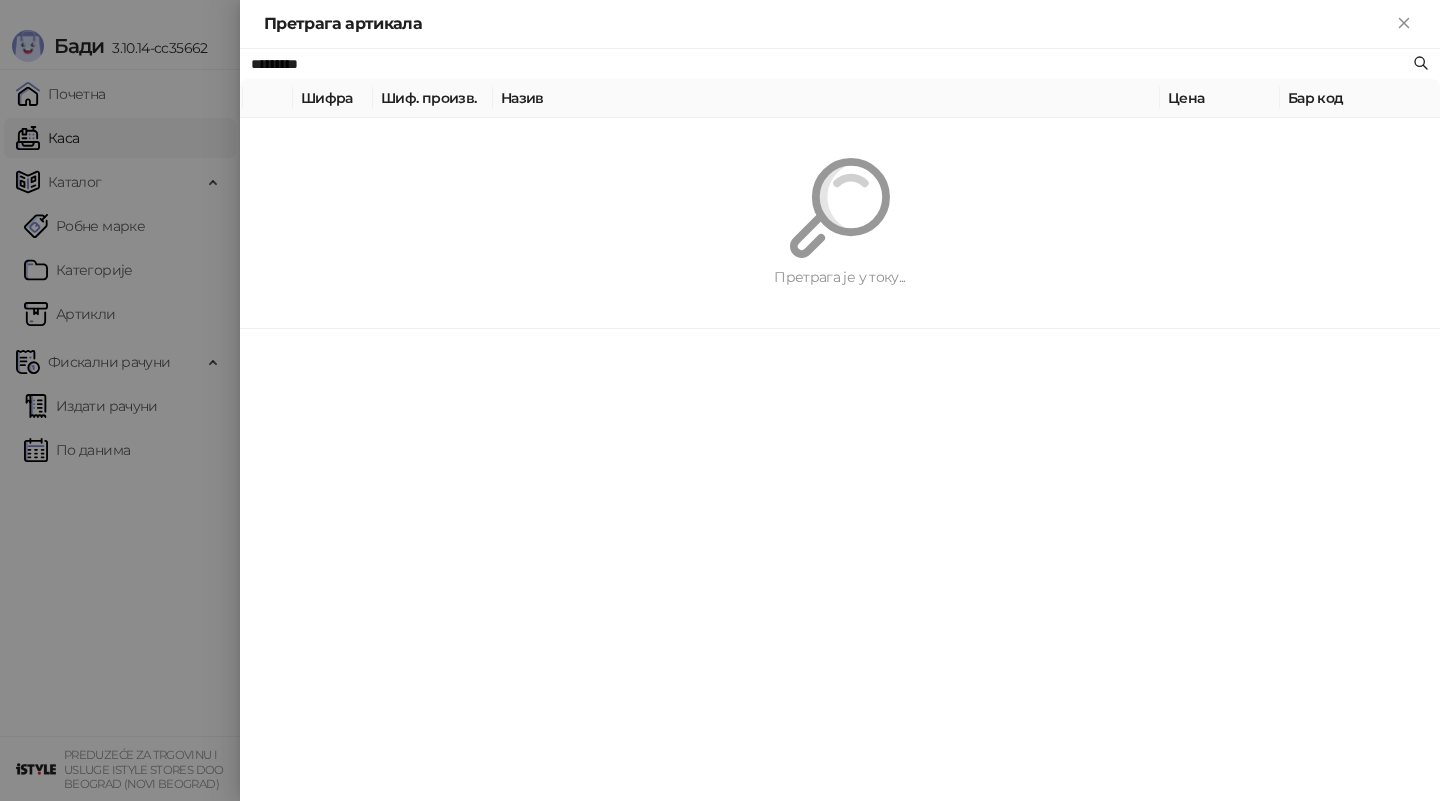 paste on "*********" 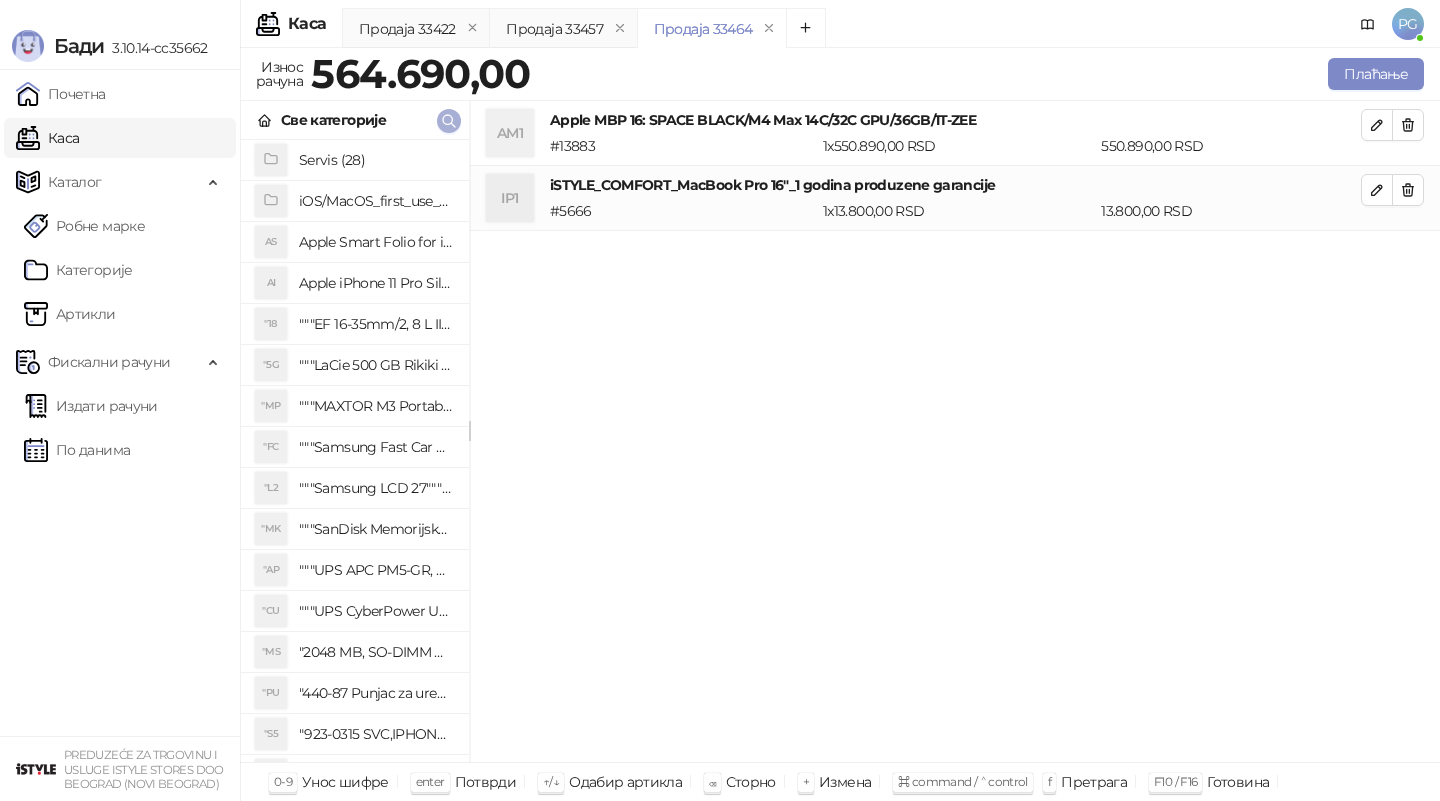 click at bounding box center (449, 120) 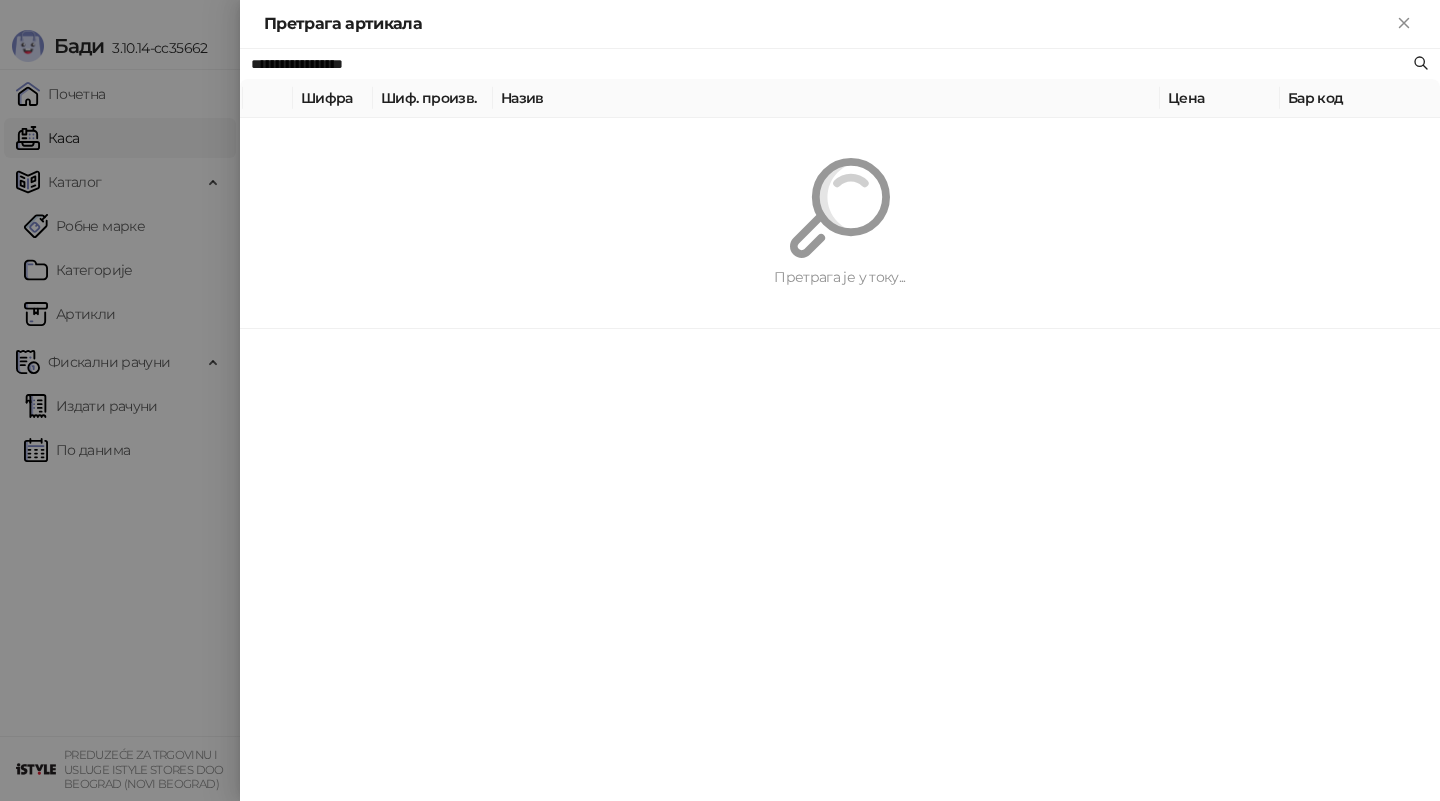 paste on "****" 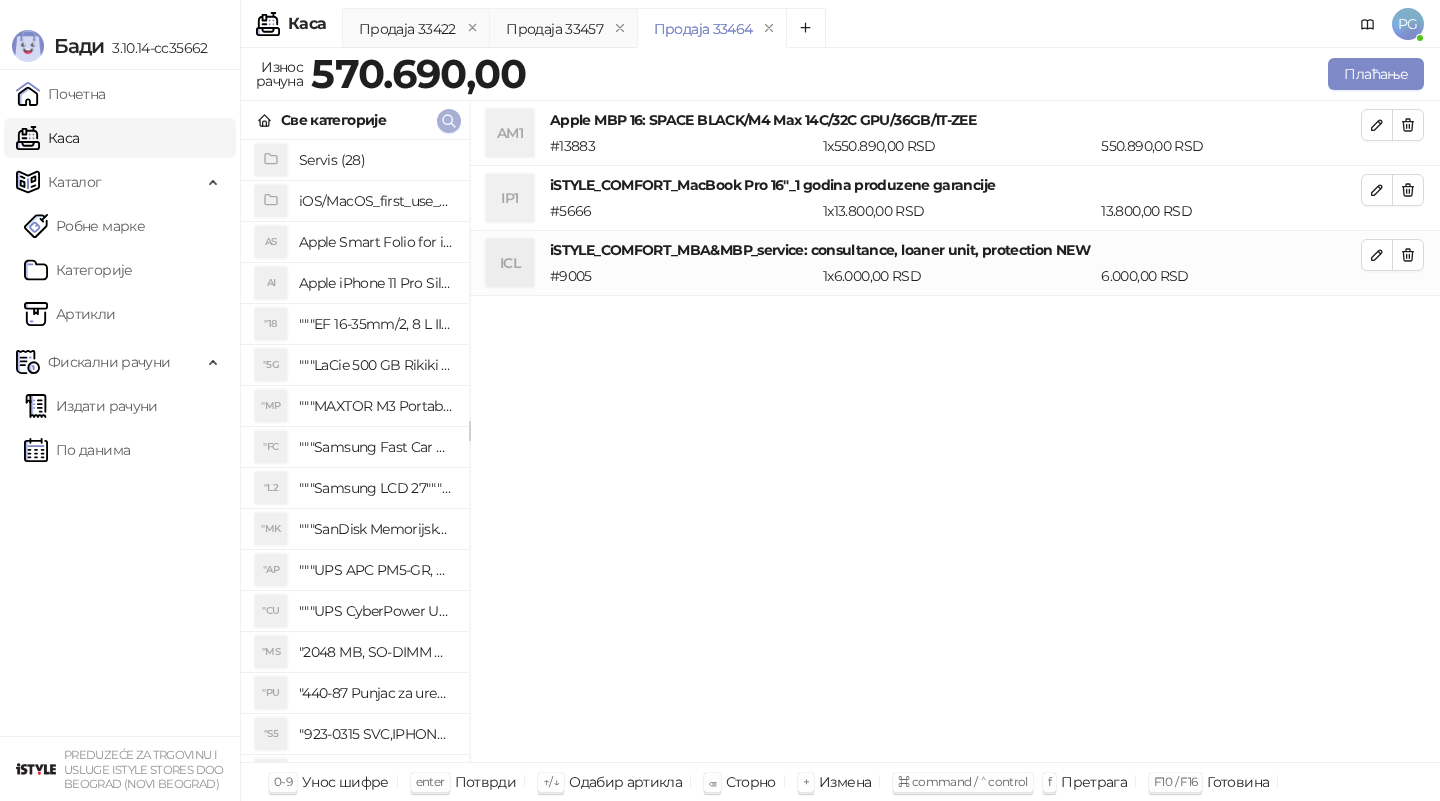 click 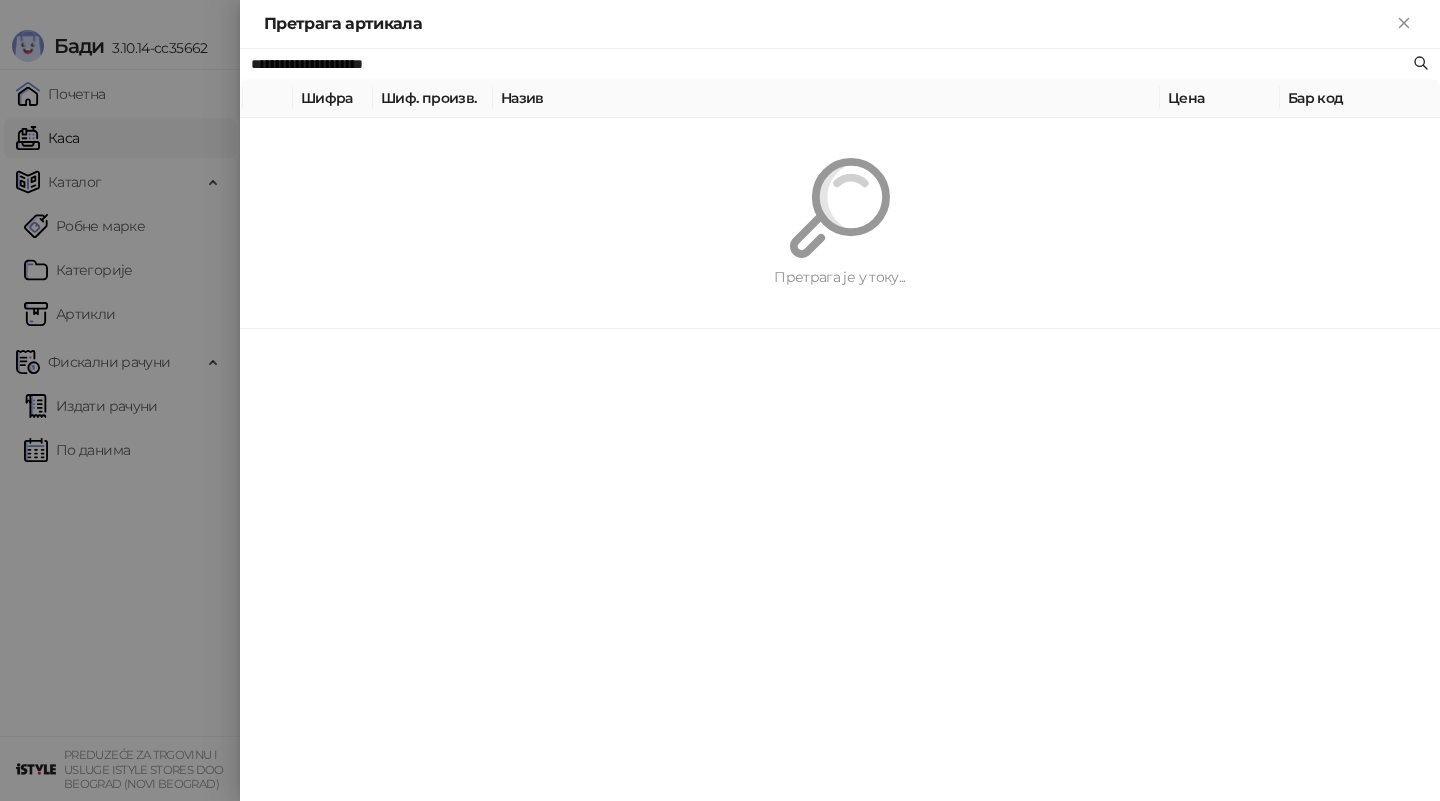 paste 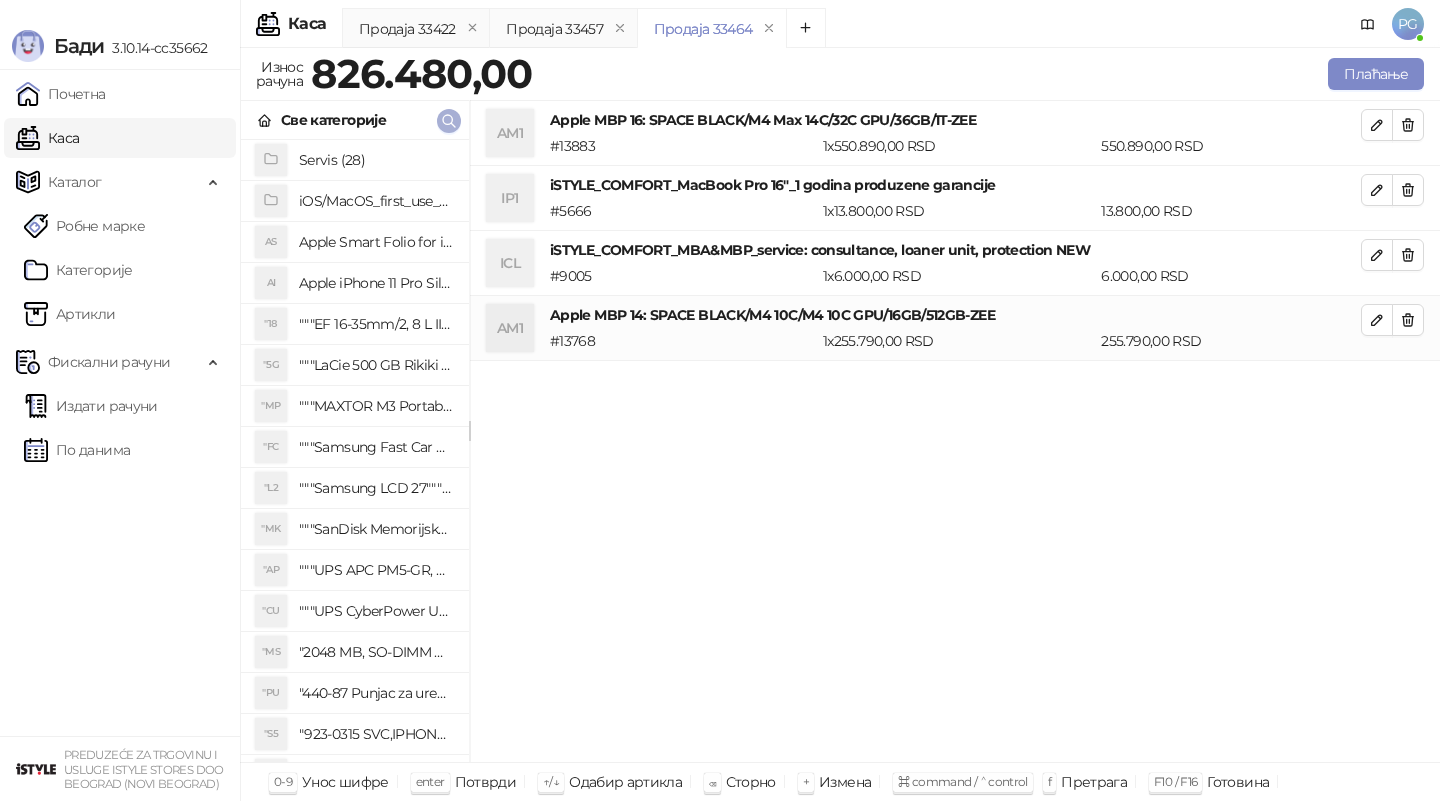click 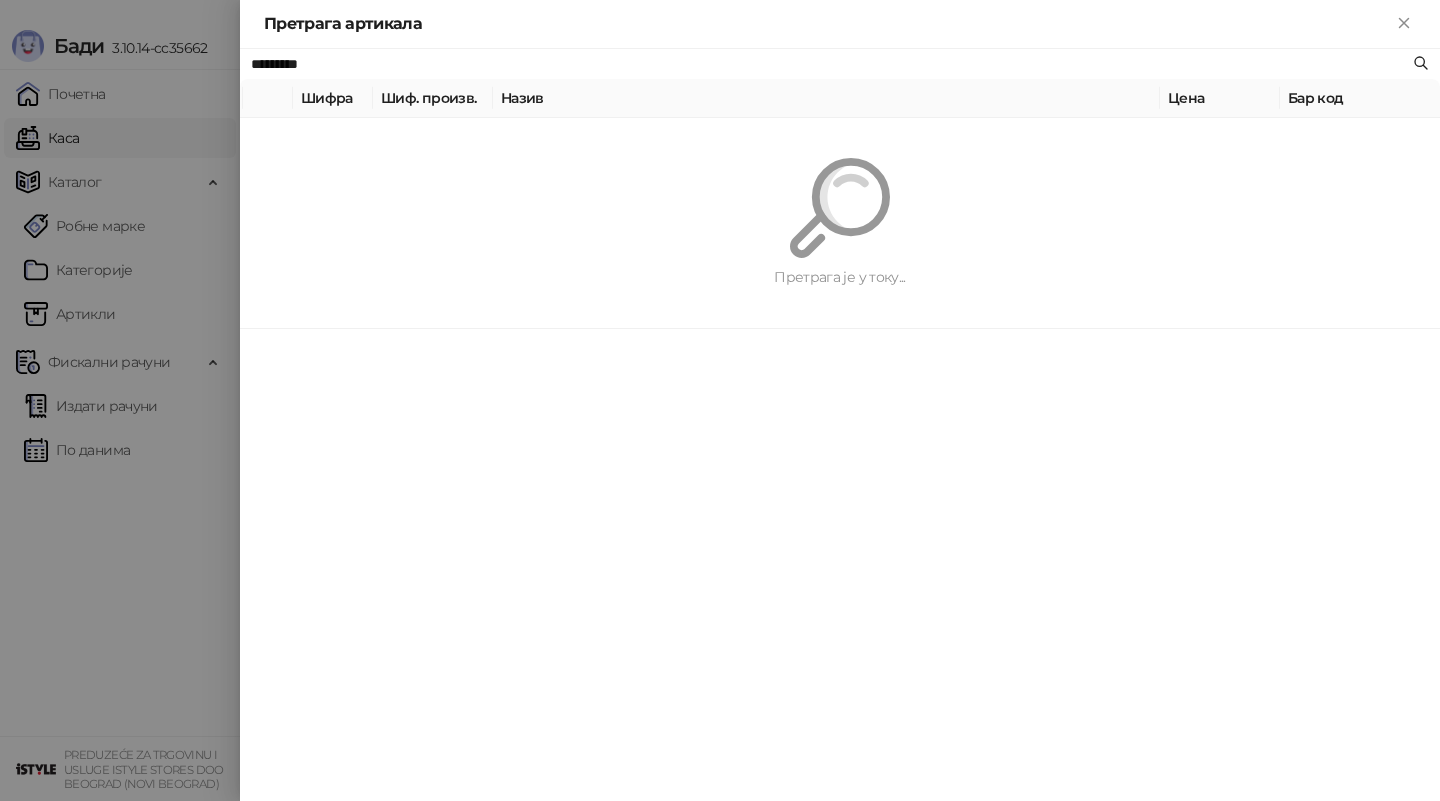 paste on "**********" 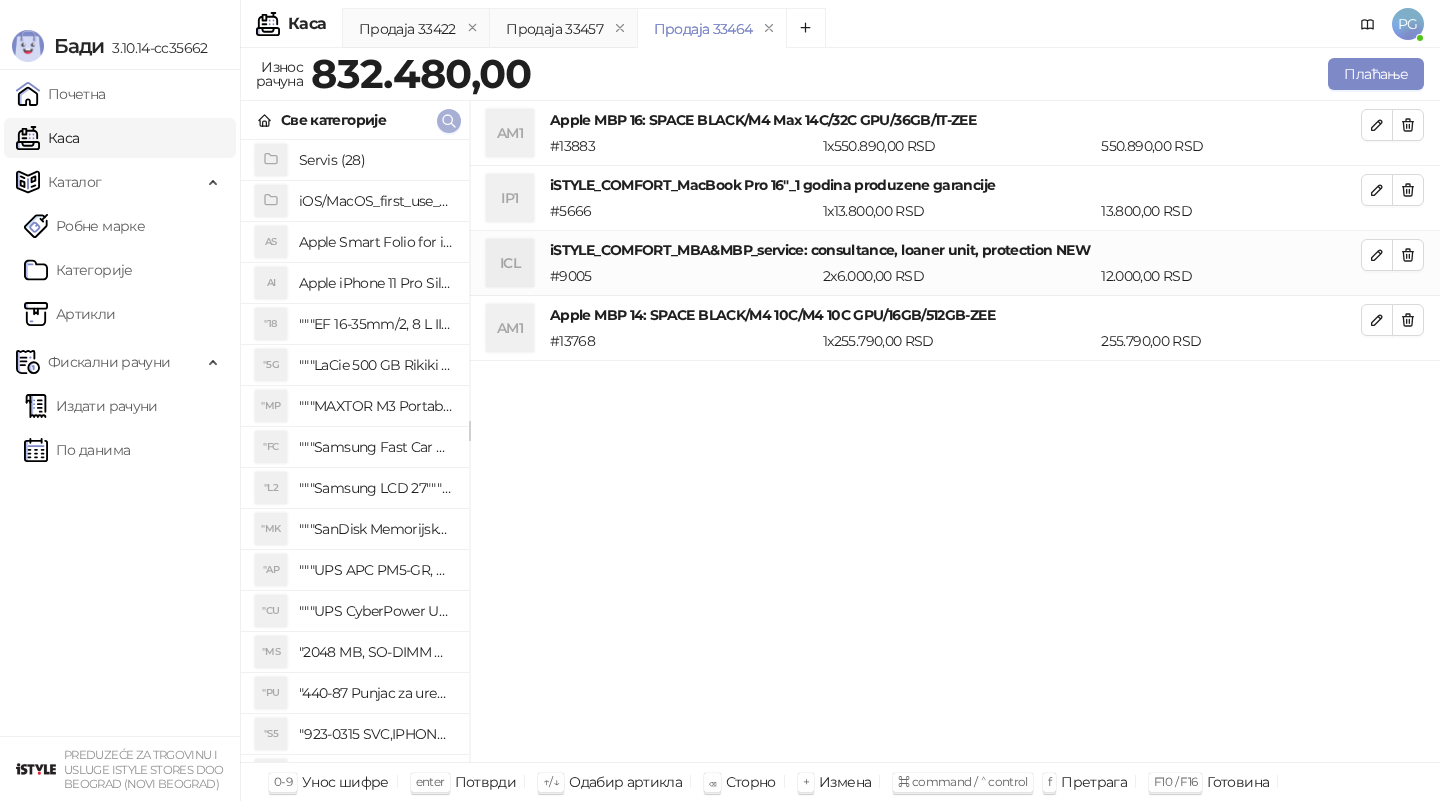 click 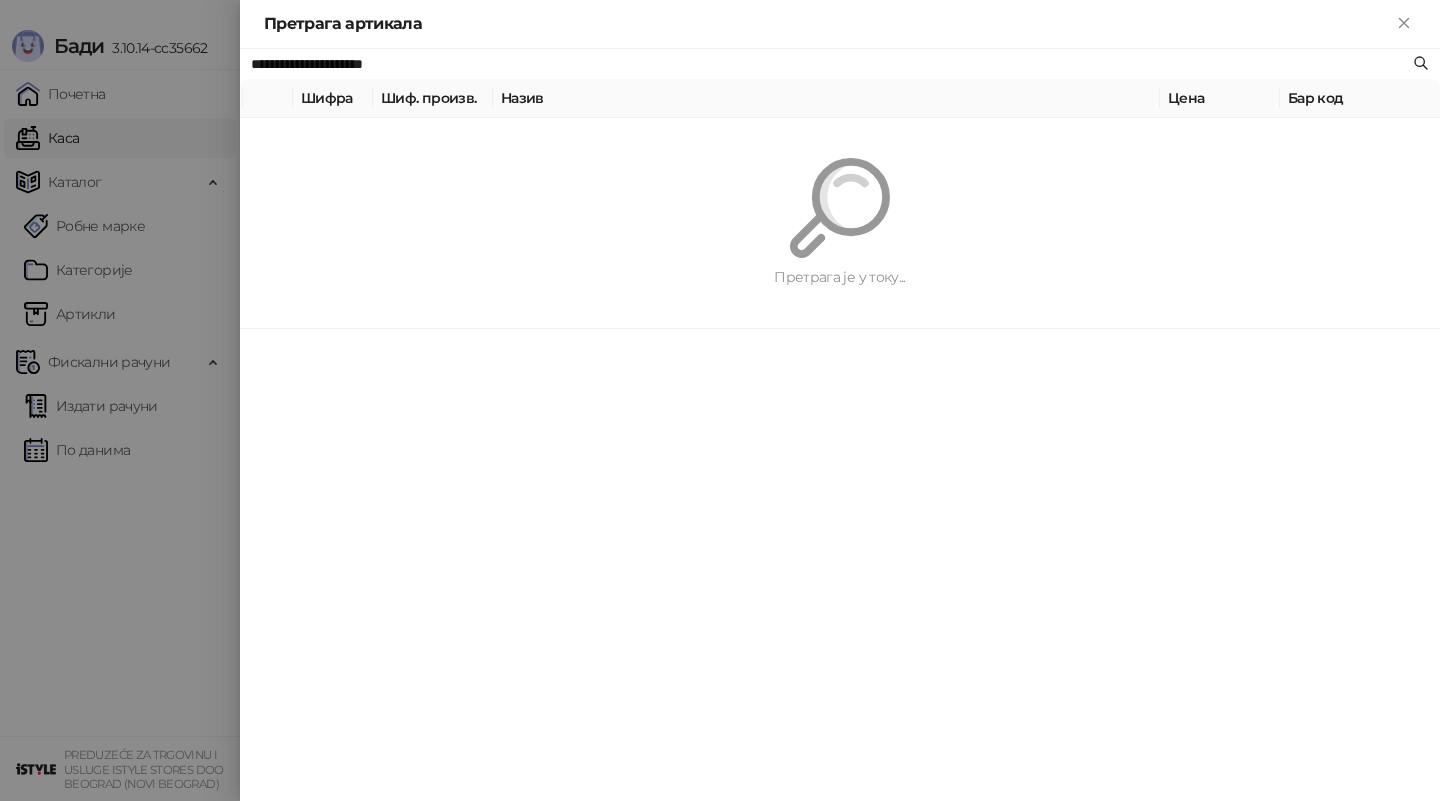 paste 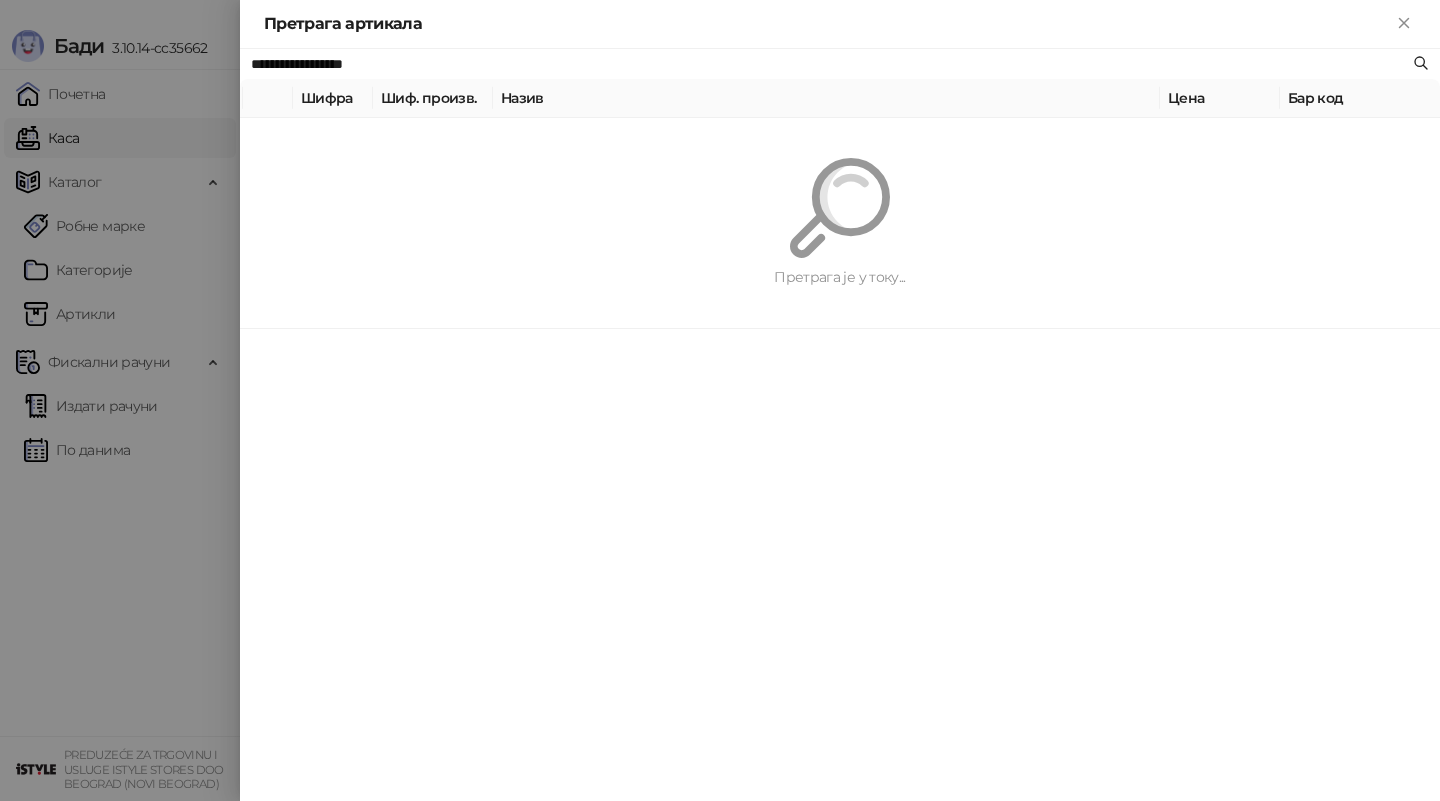 type on "**********" 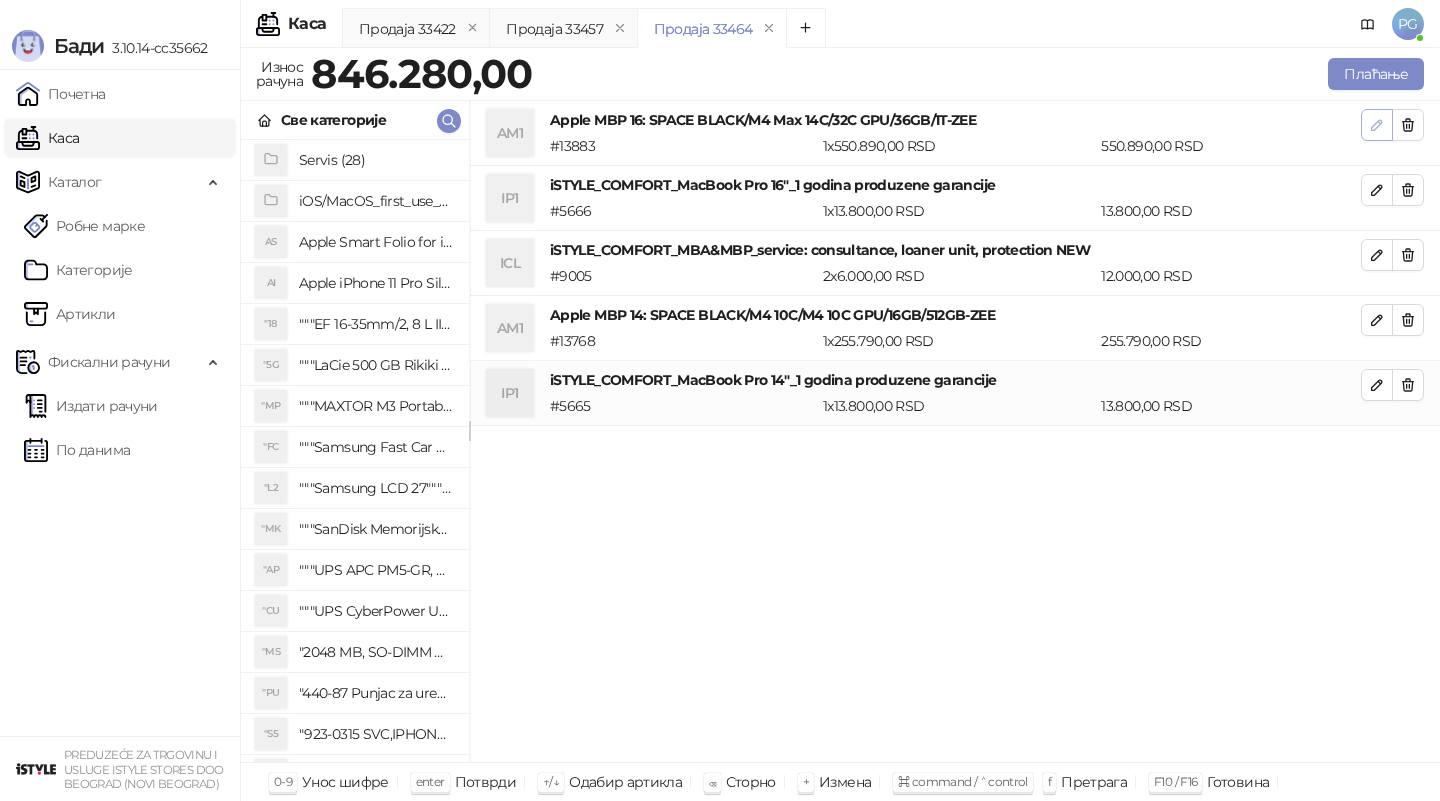 click 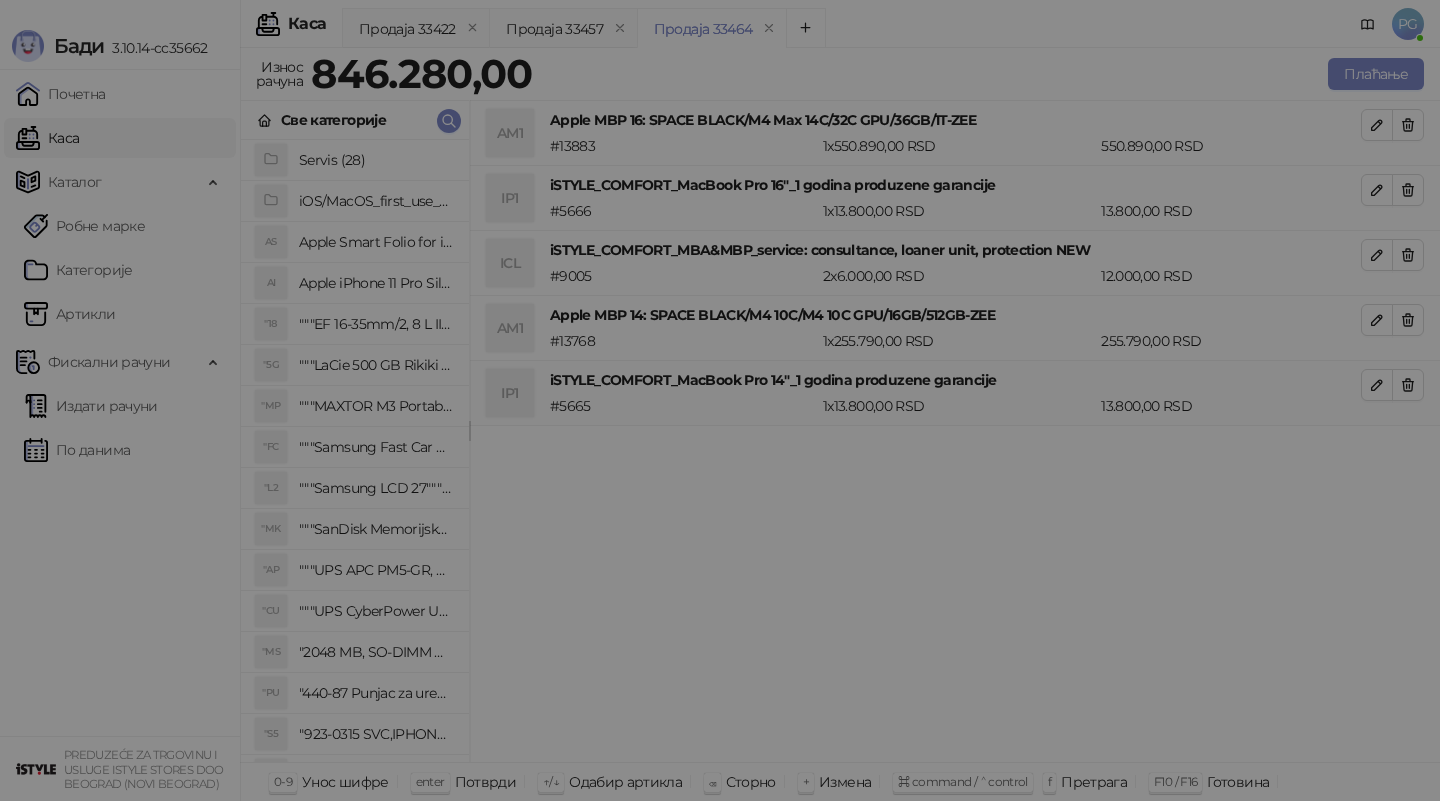 click on "Измена ставке рачуна Количина * Попуст * % Цена ****** RSD Откажи У реду" at bounding box center [720, 400] 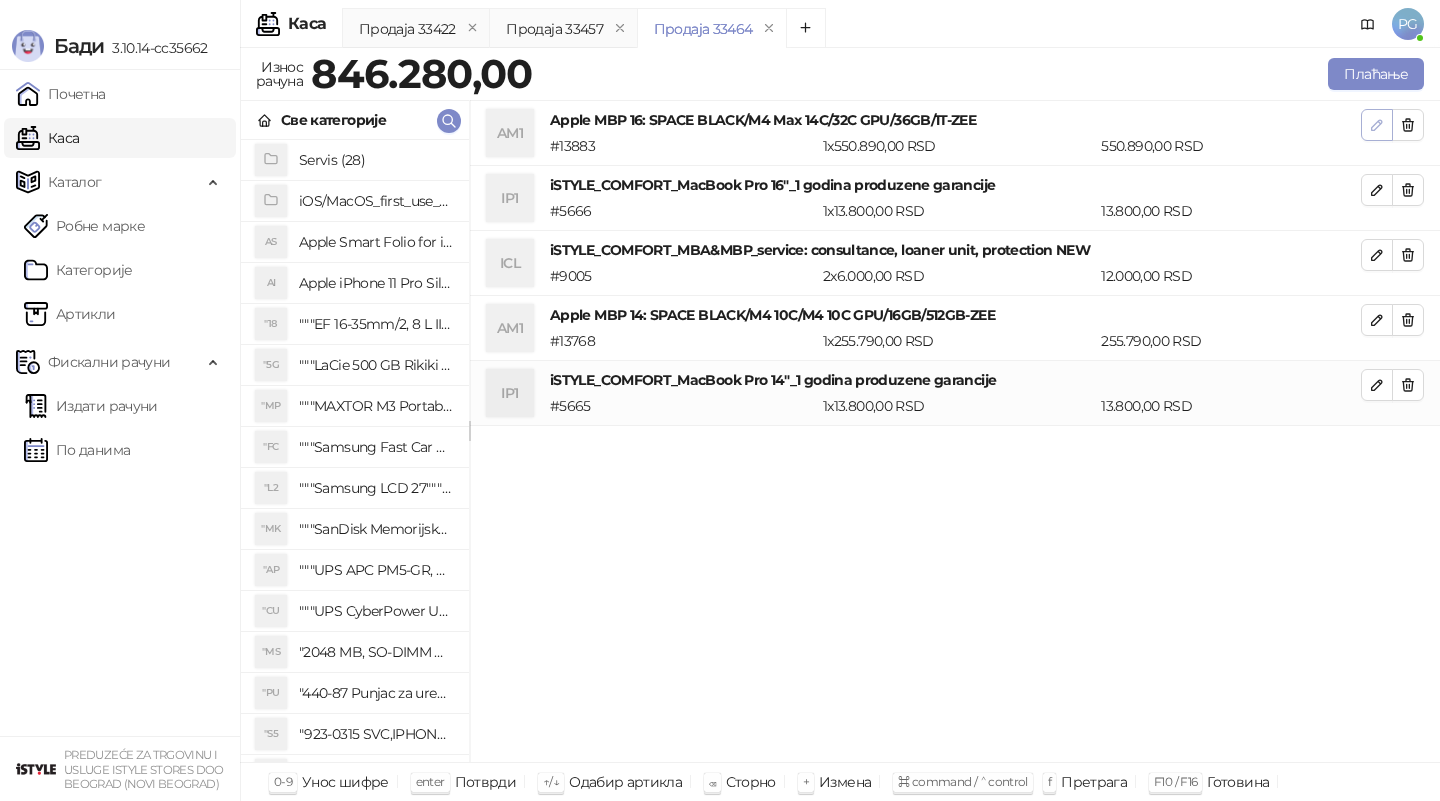 click 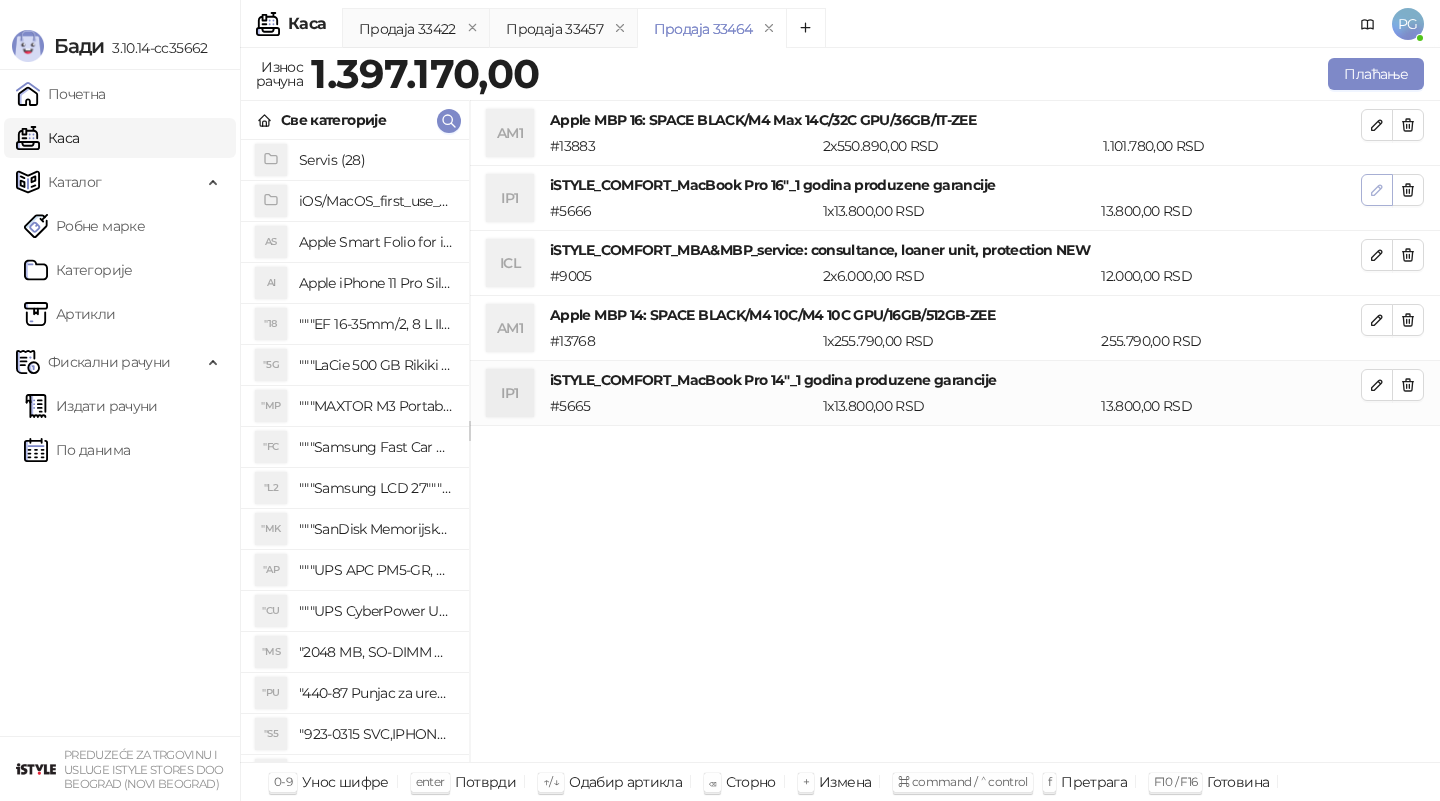 click 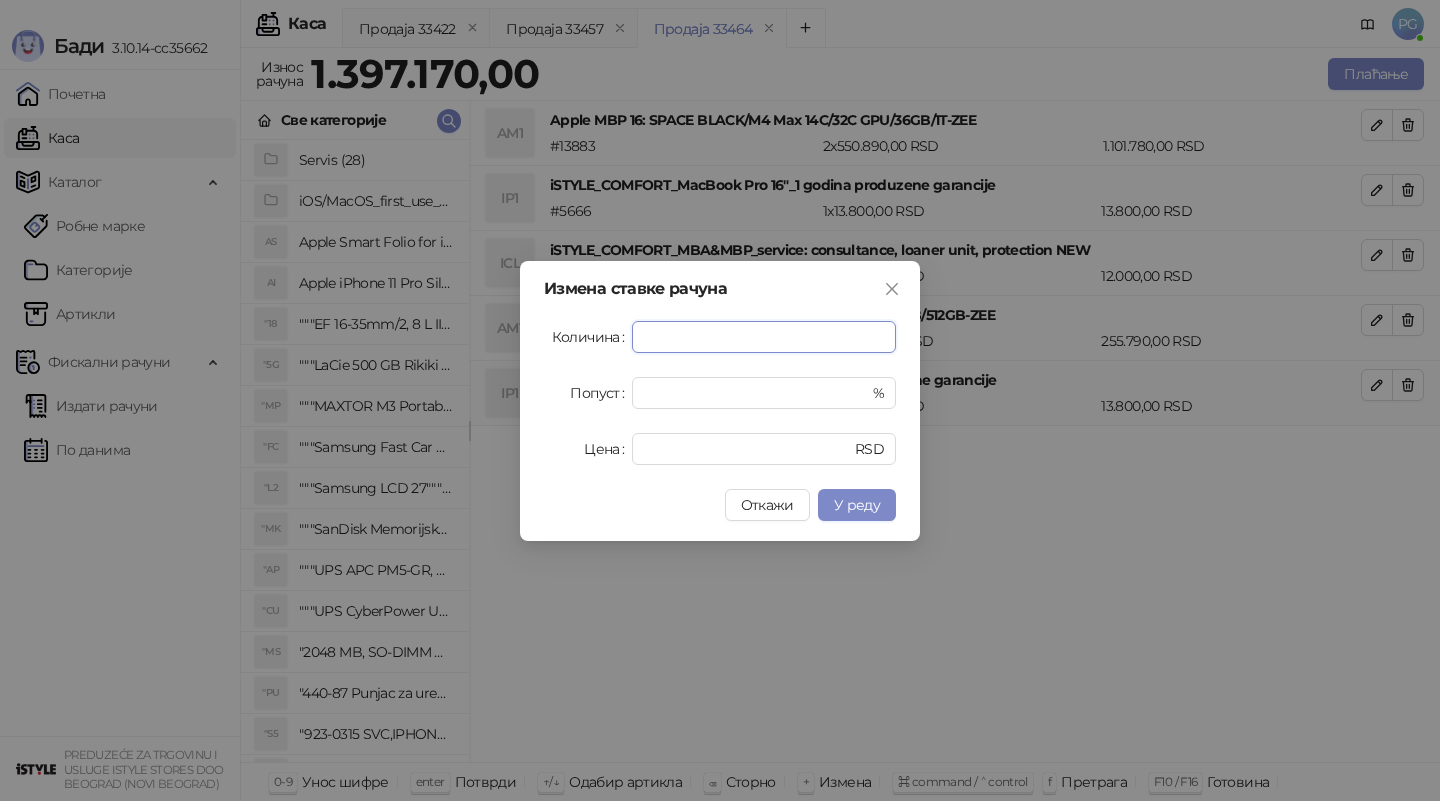type on "*" 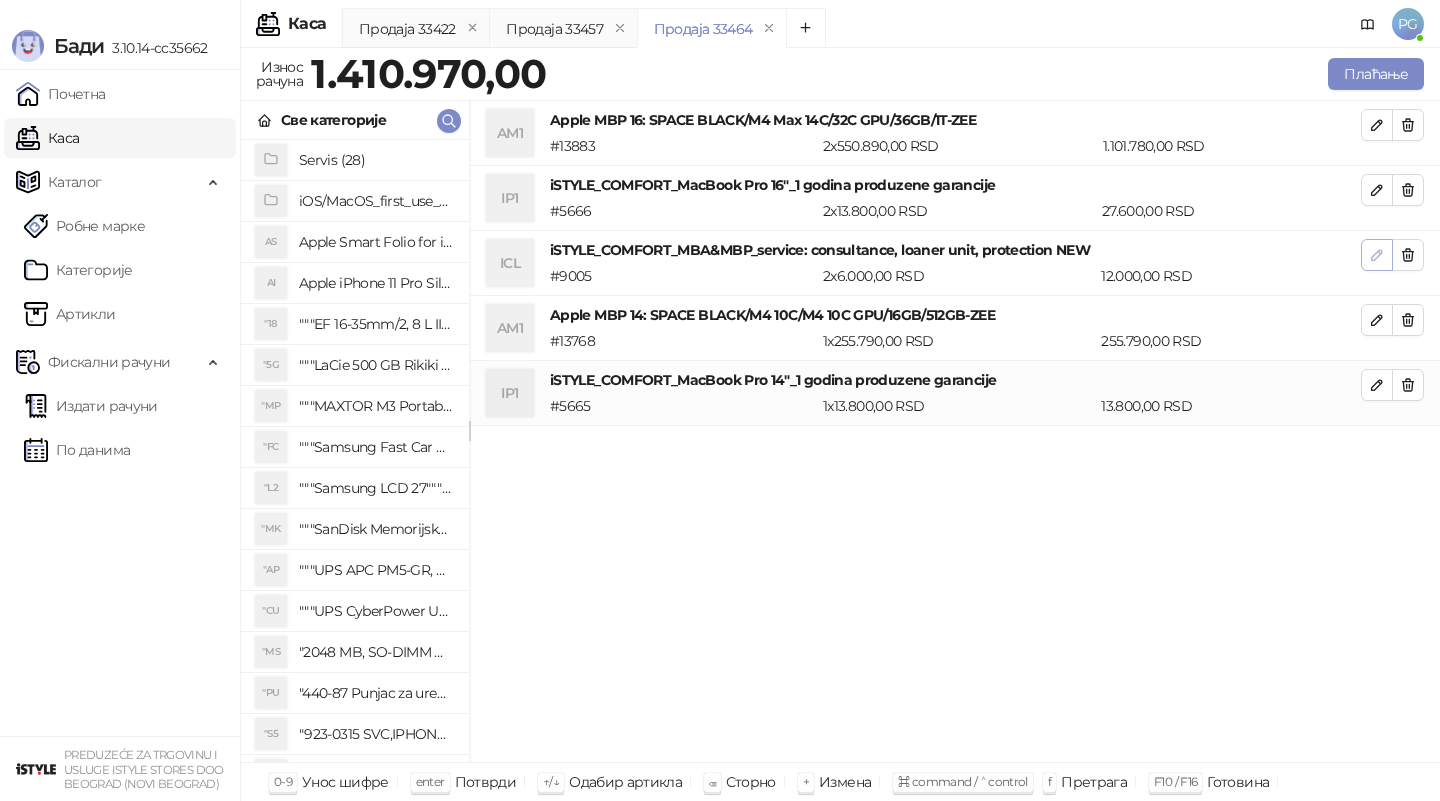 click at bounding box center (1377, 255) 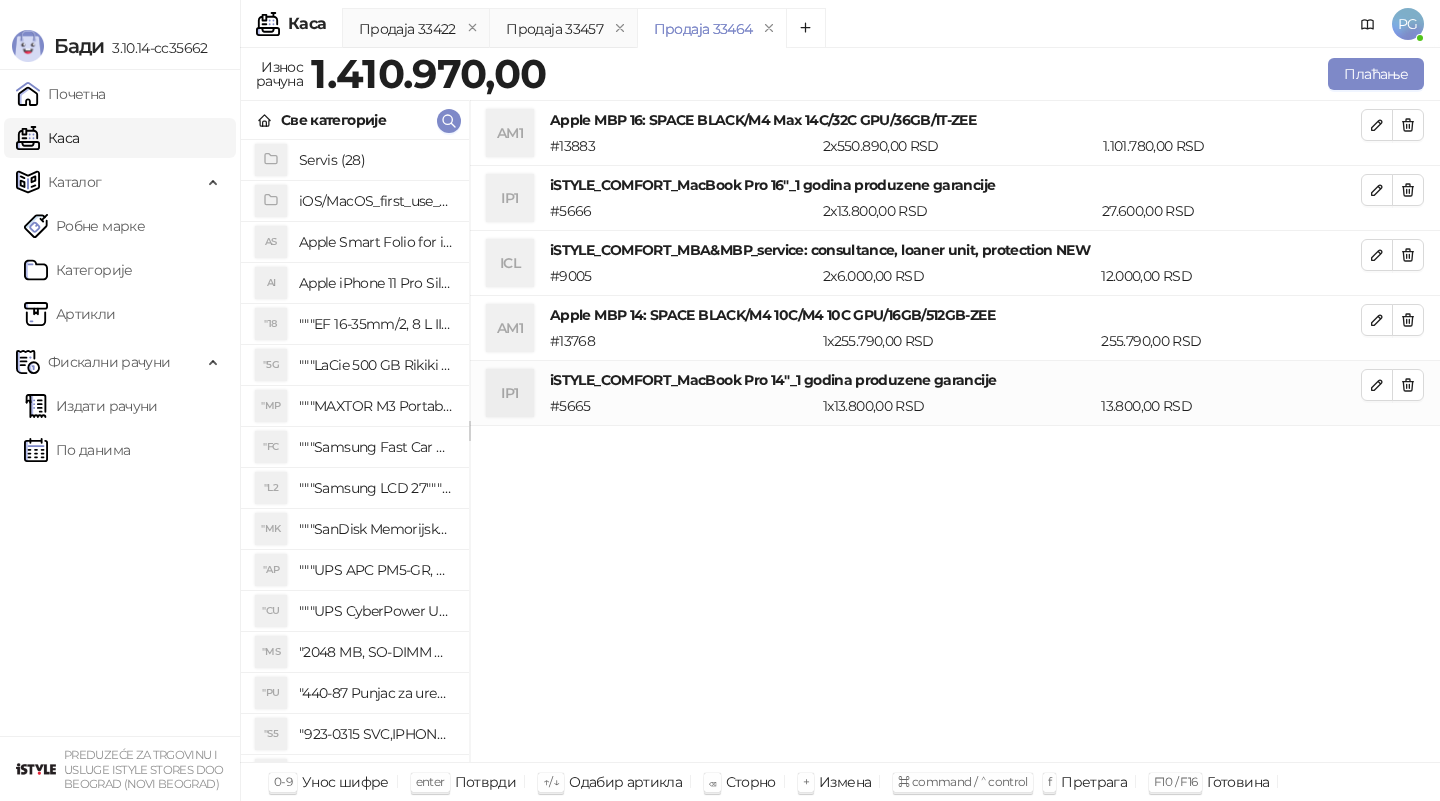 click 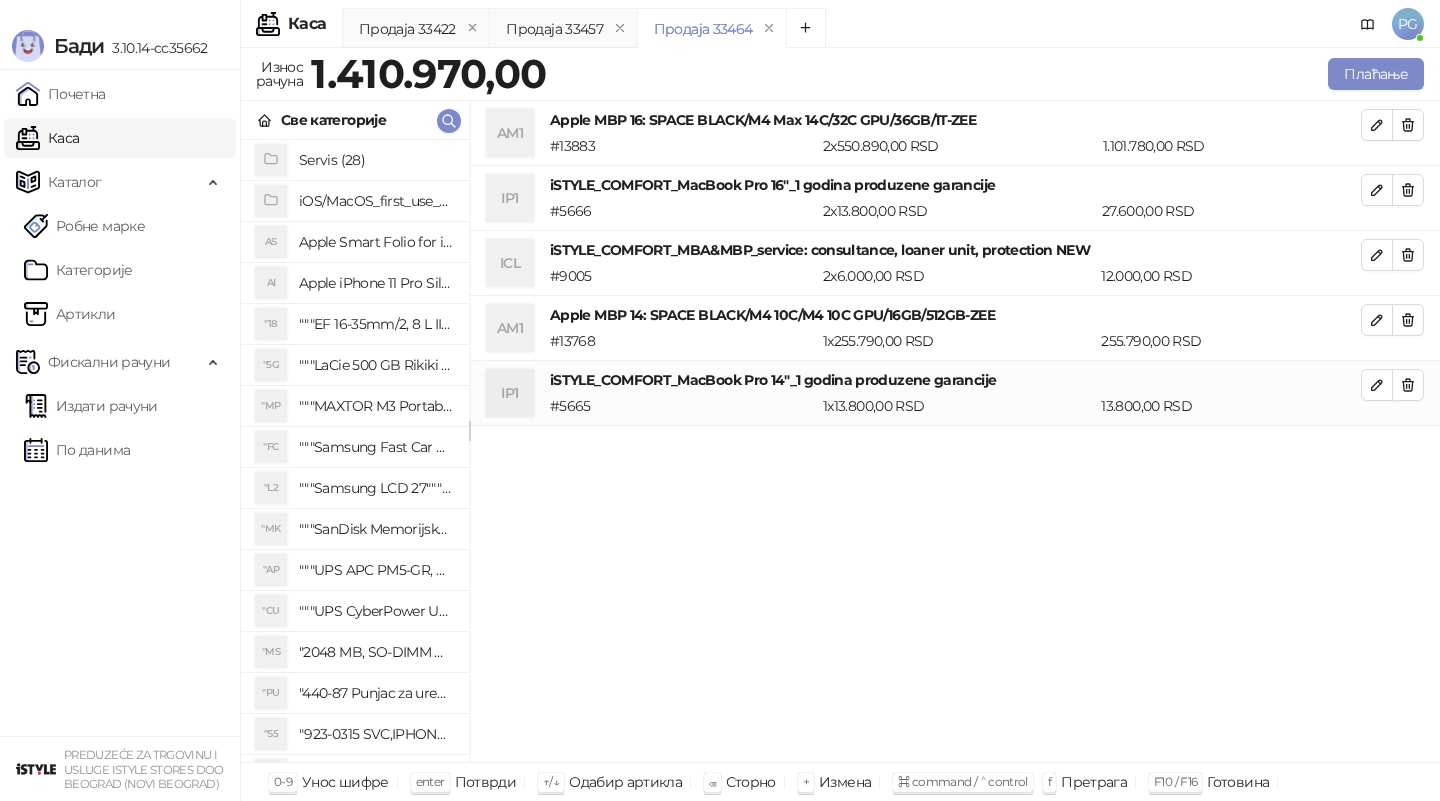 type on "*" 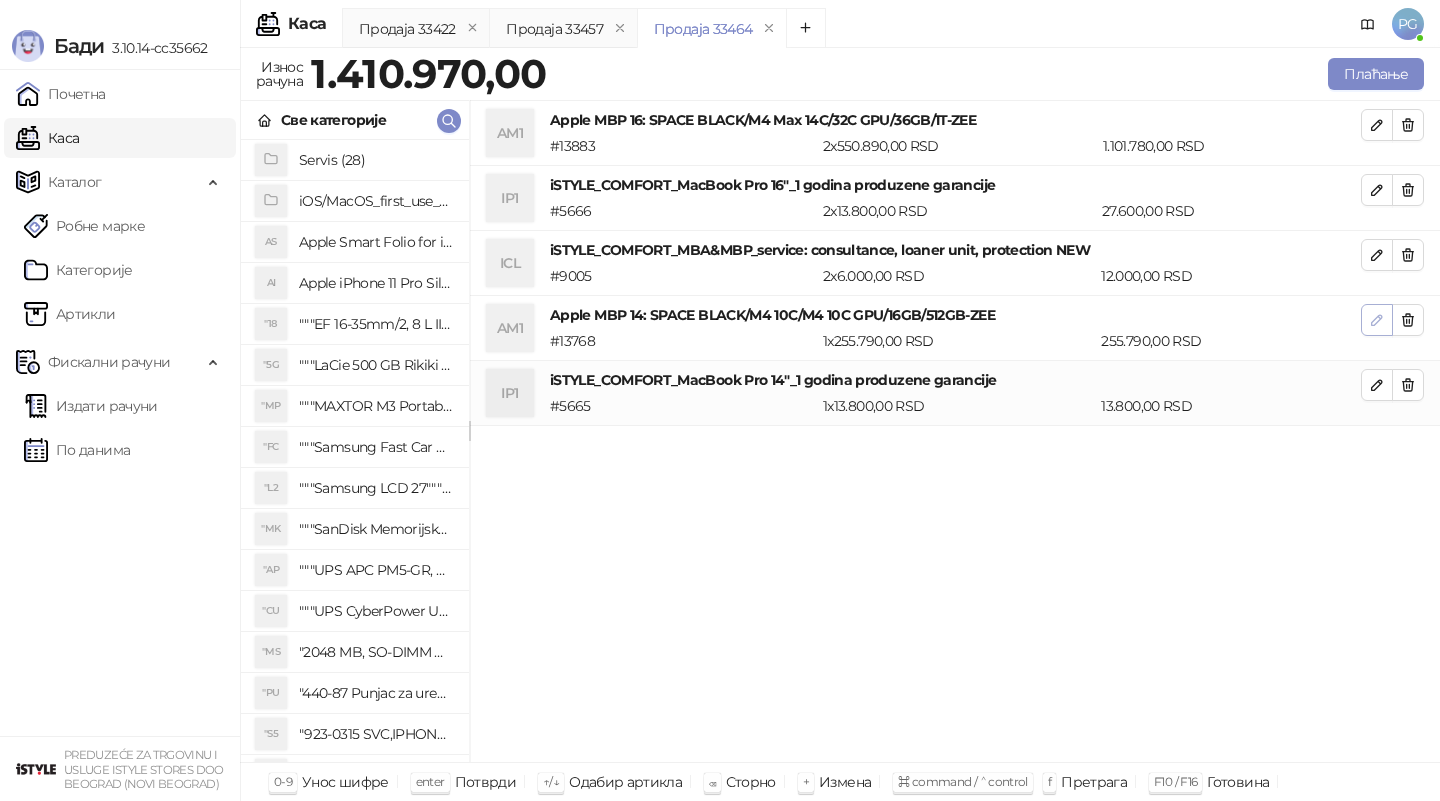 click 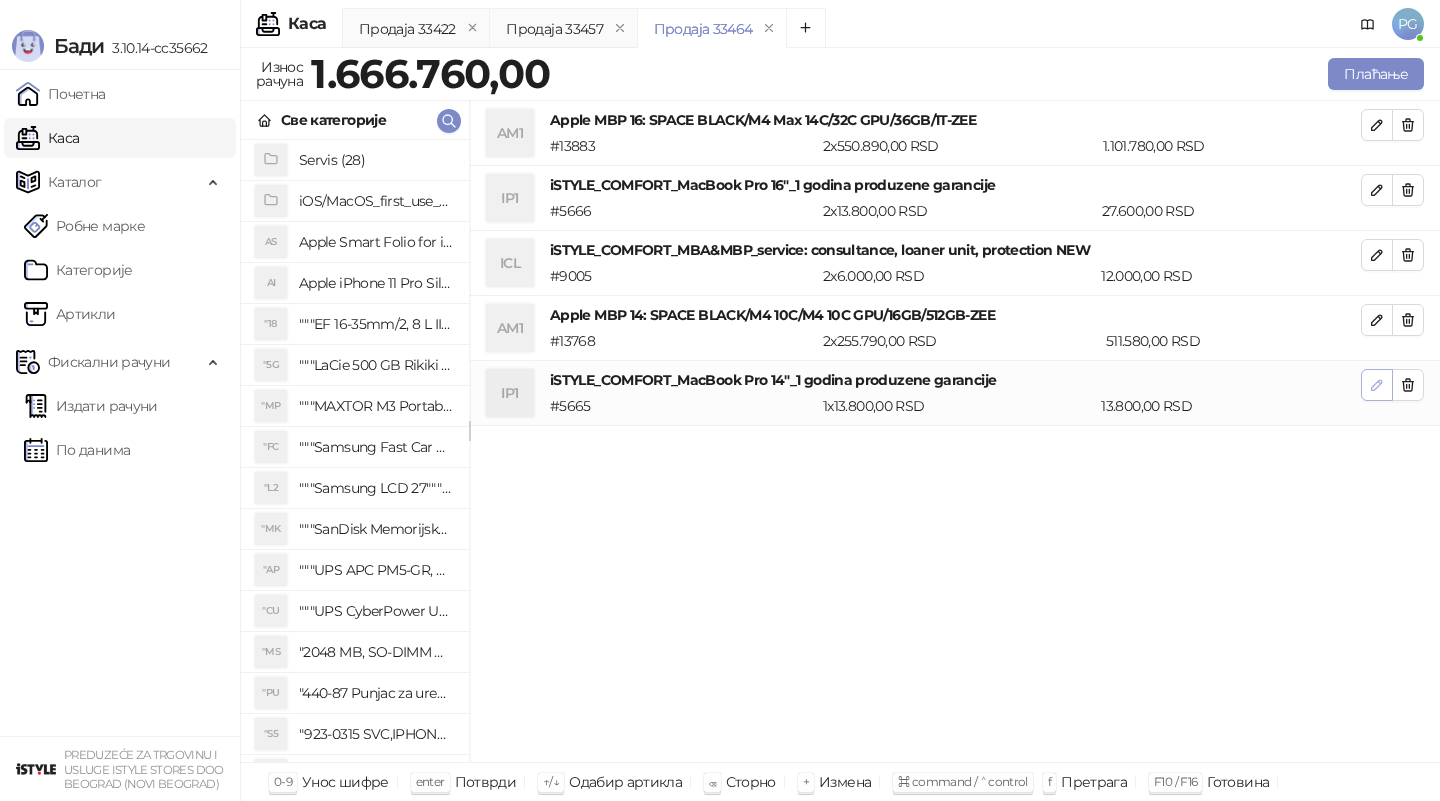click at bounding box center (1377, 385) 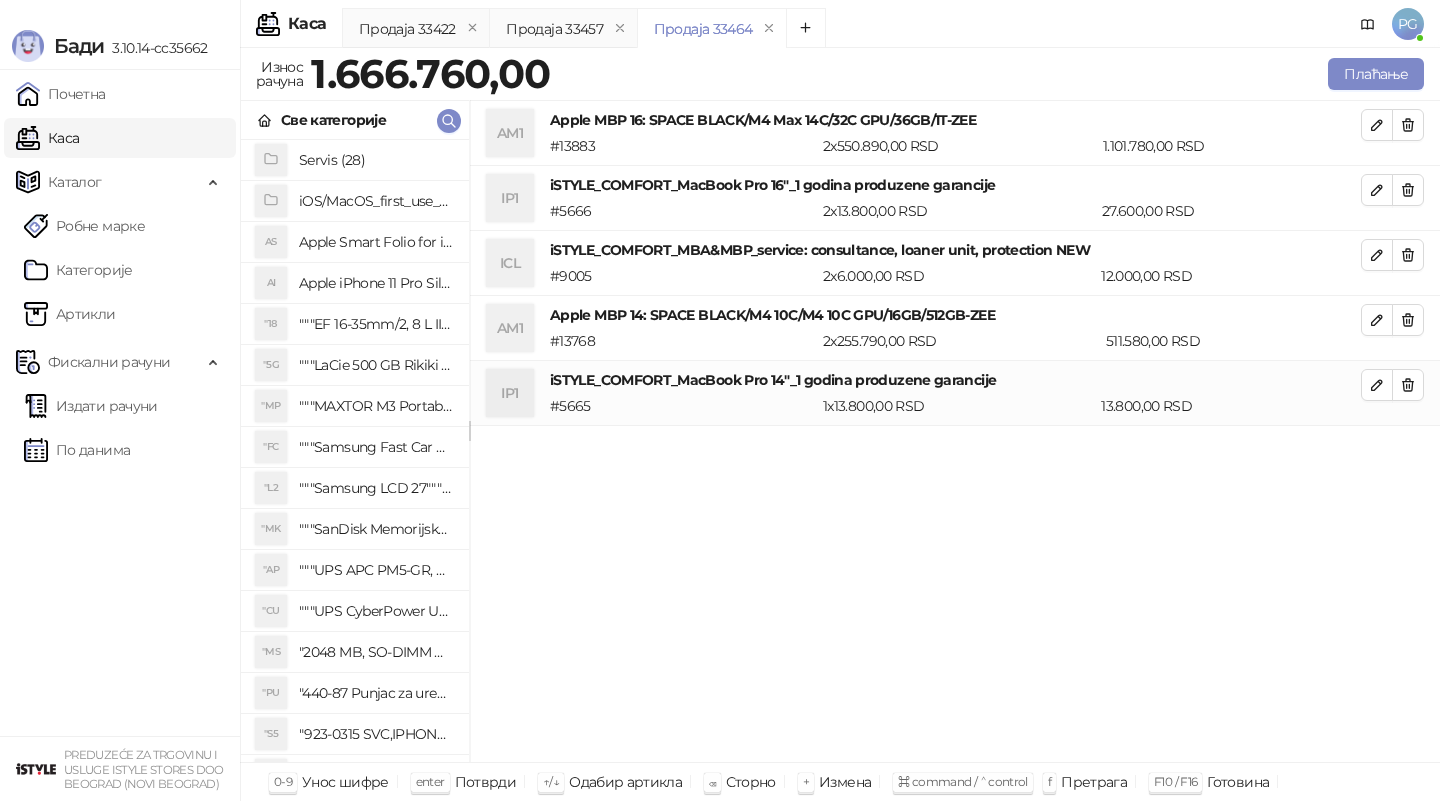 type on "*" 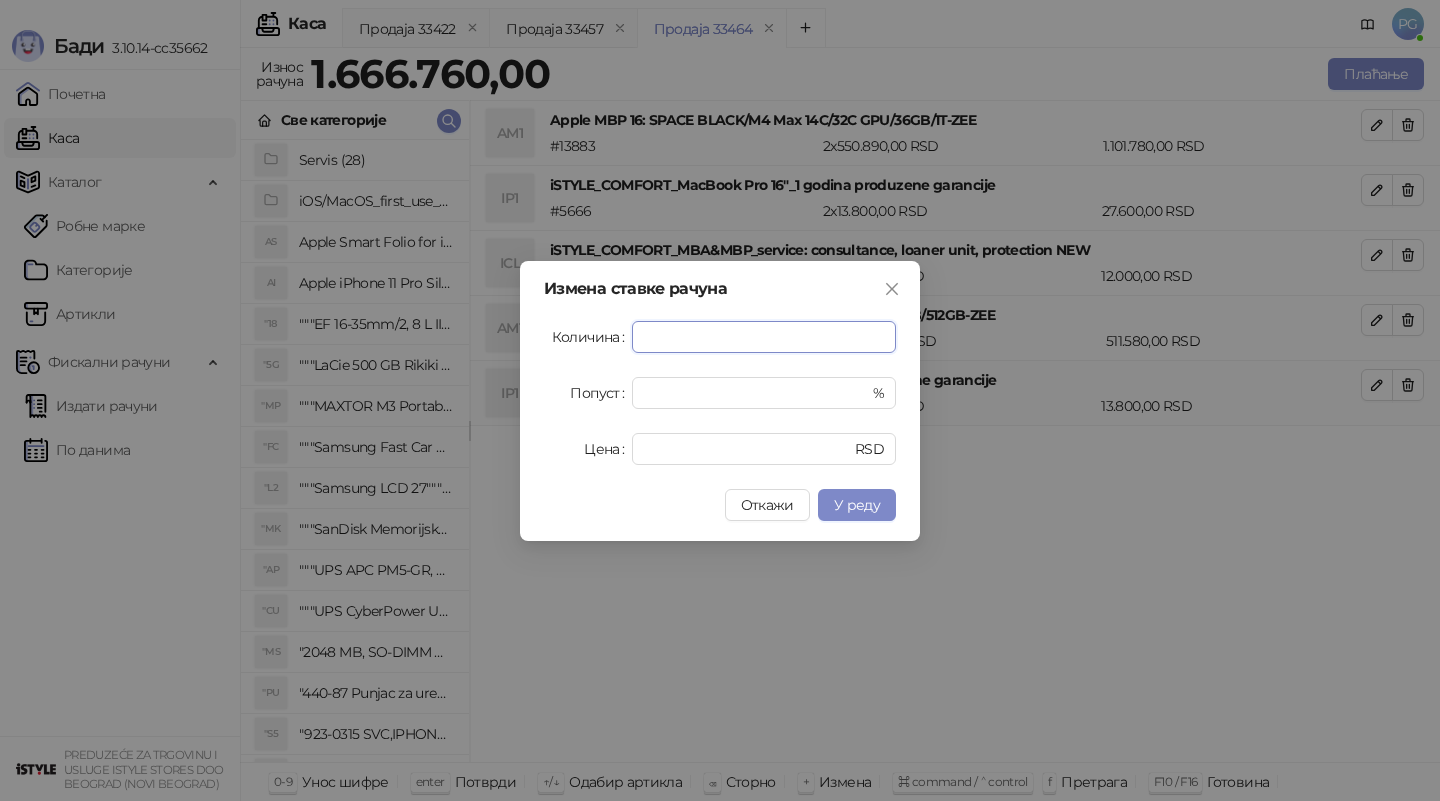 type on "*" 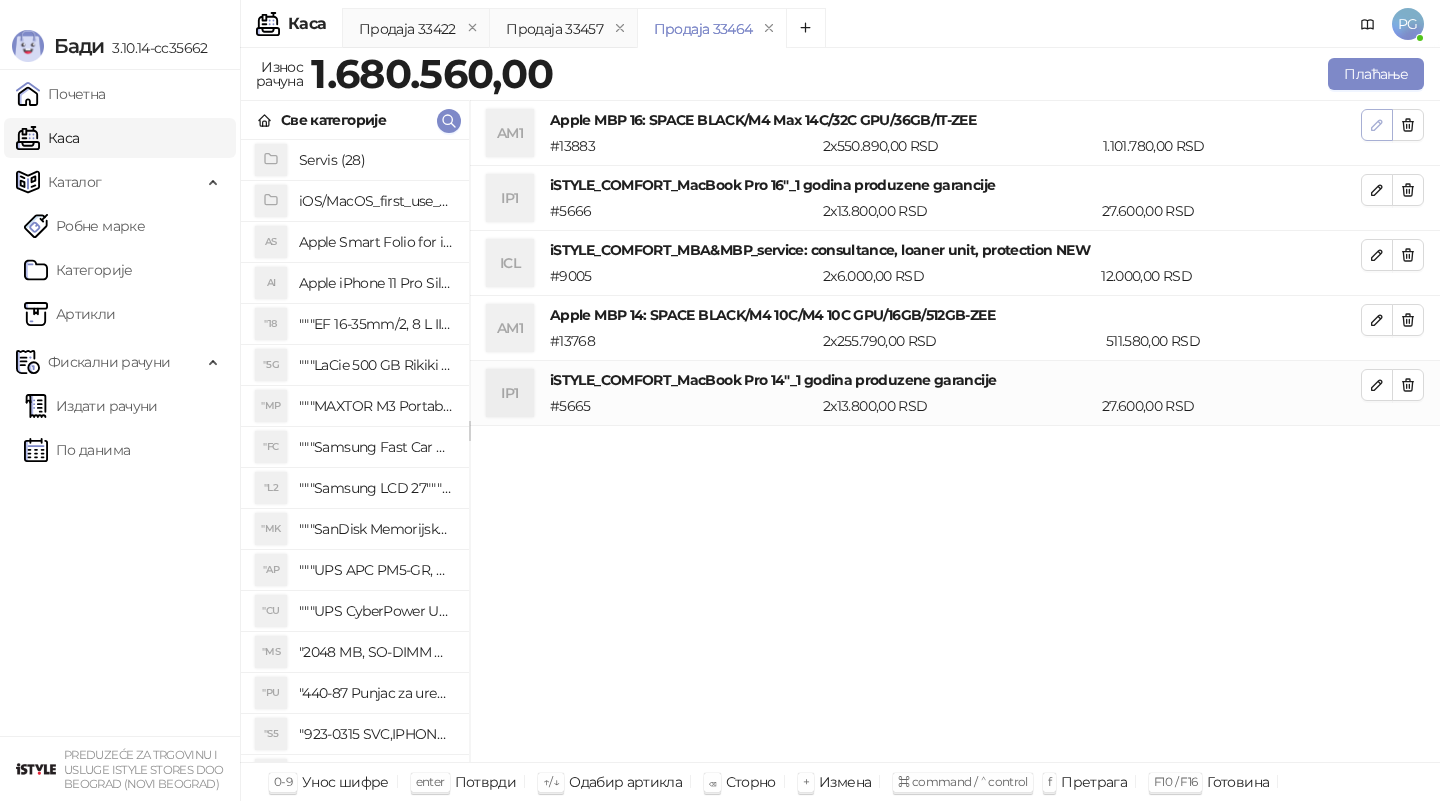 click 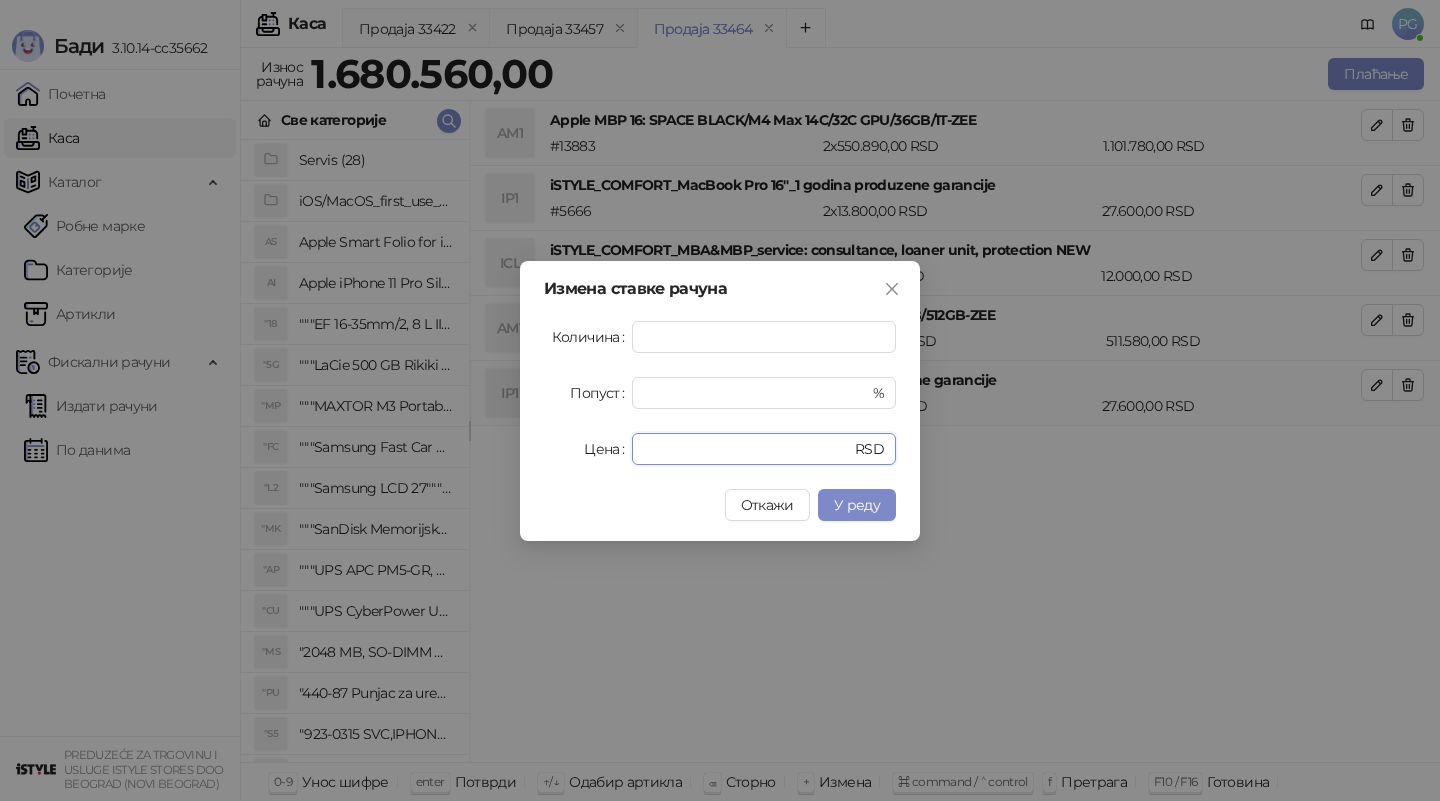 drag, startPoint x: 722, startPoint y: 453, endPoint x: 532, endPoint y: 453, distance: 190 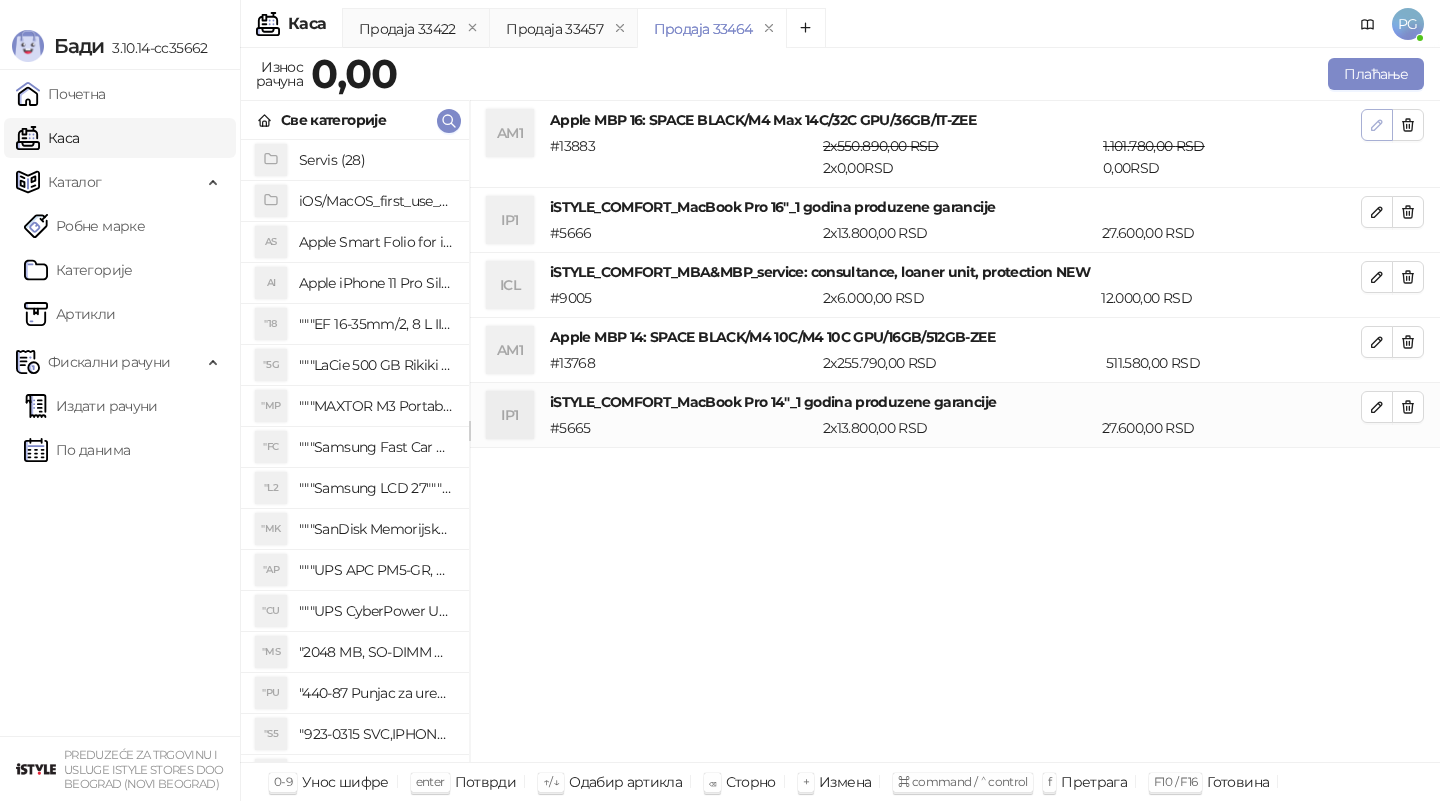 click 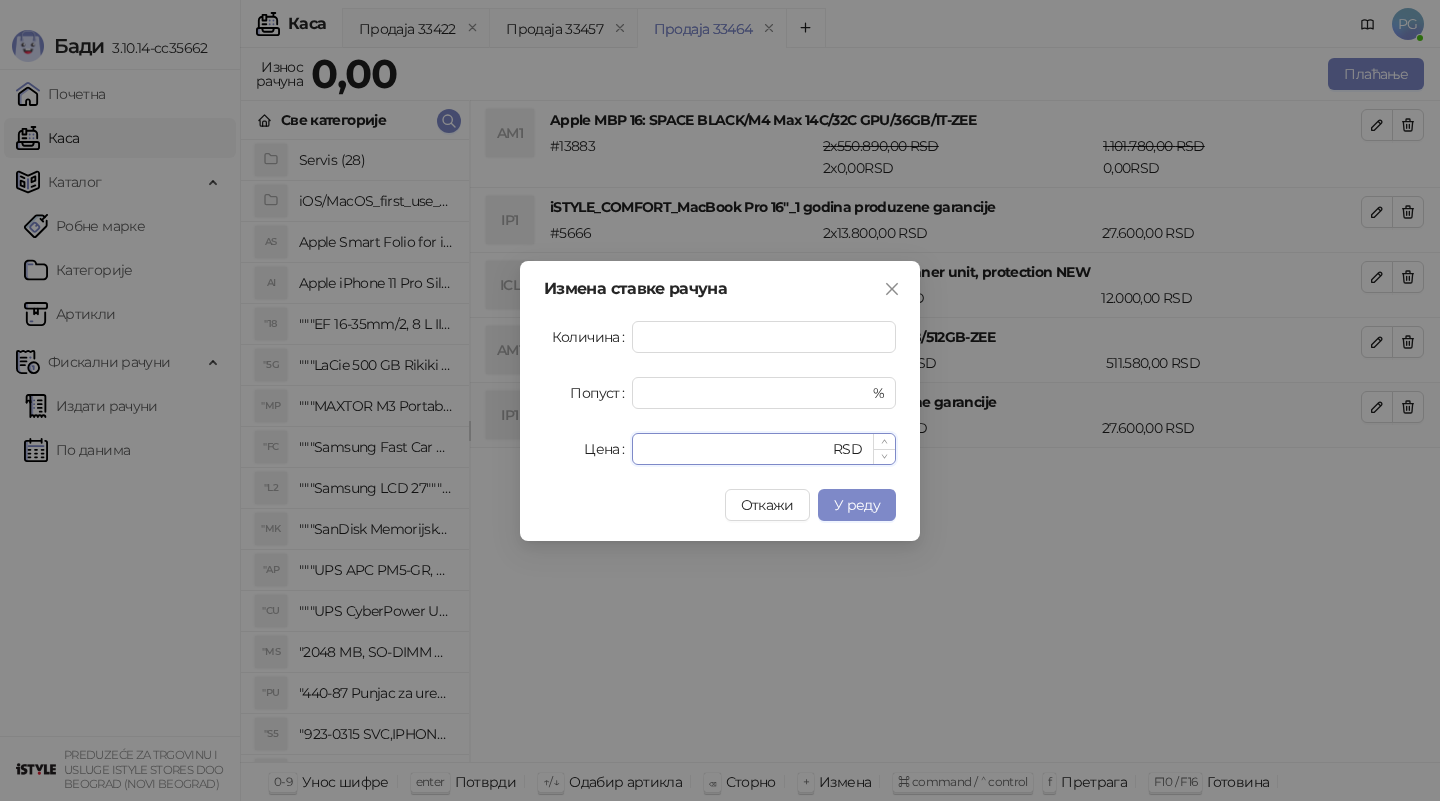 click on "Цена" at bounding box center [736, 449] 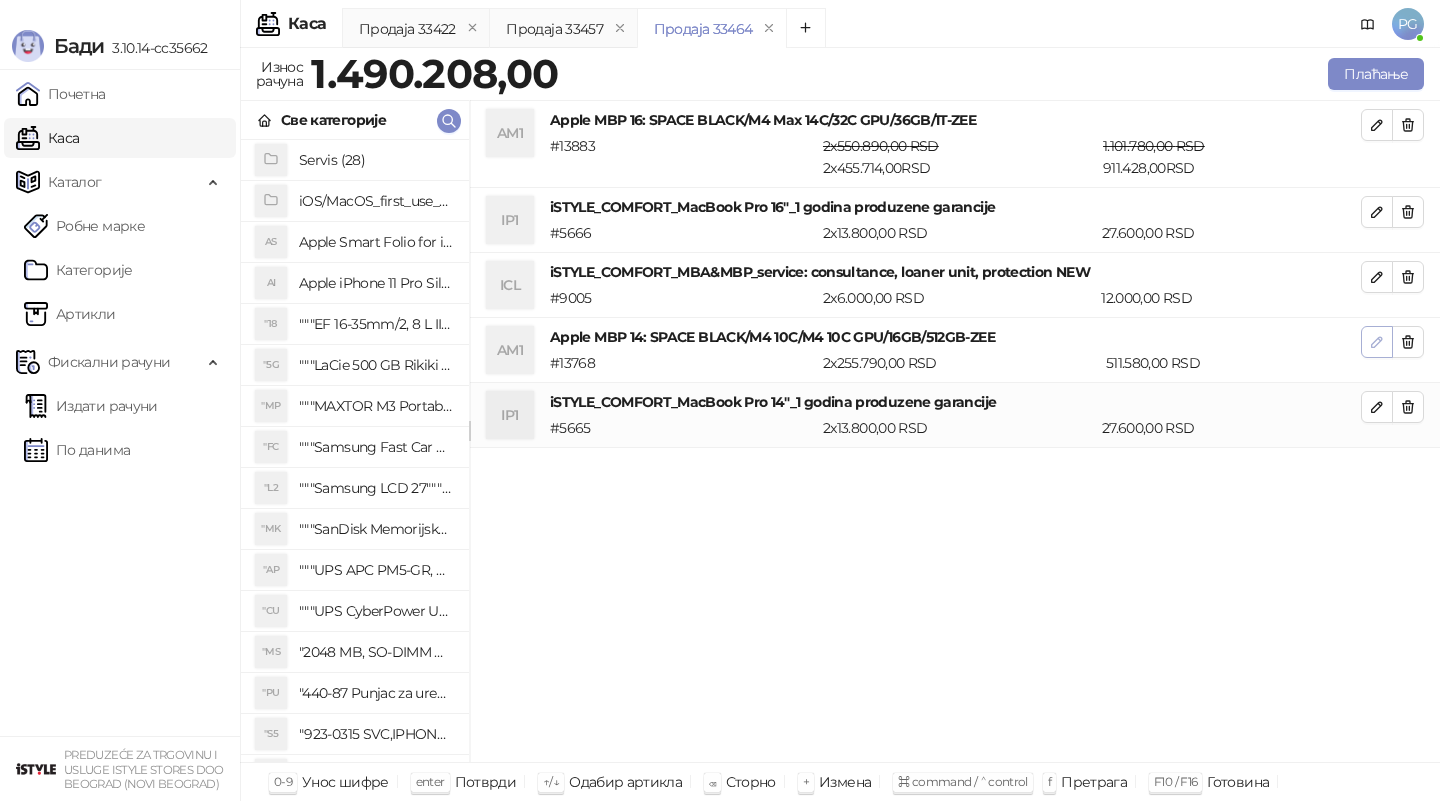 click 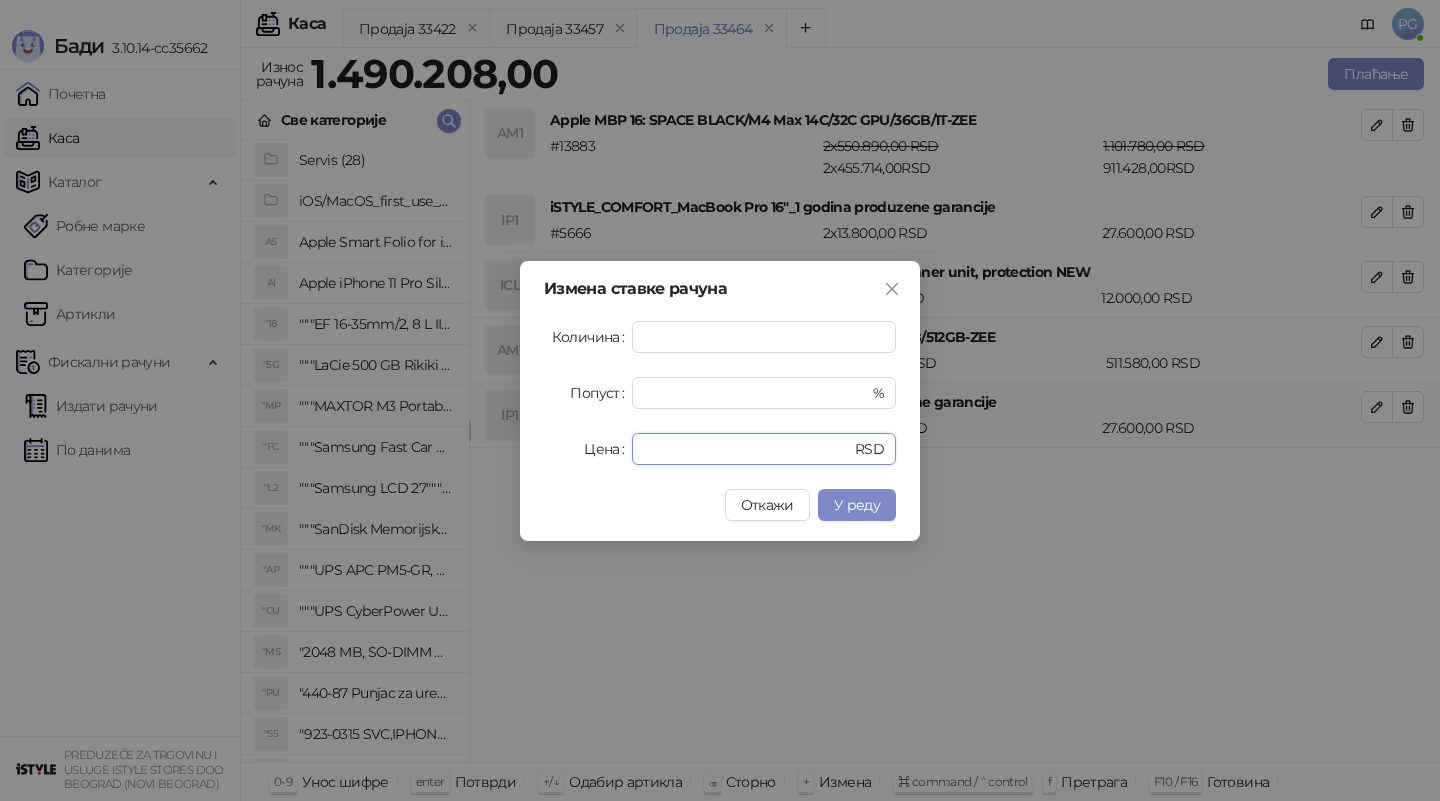 drag, startPoint x: 724, startPoint y: 451, endPoint x: 504, endPoint y: 451, distance: 220 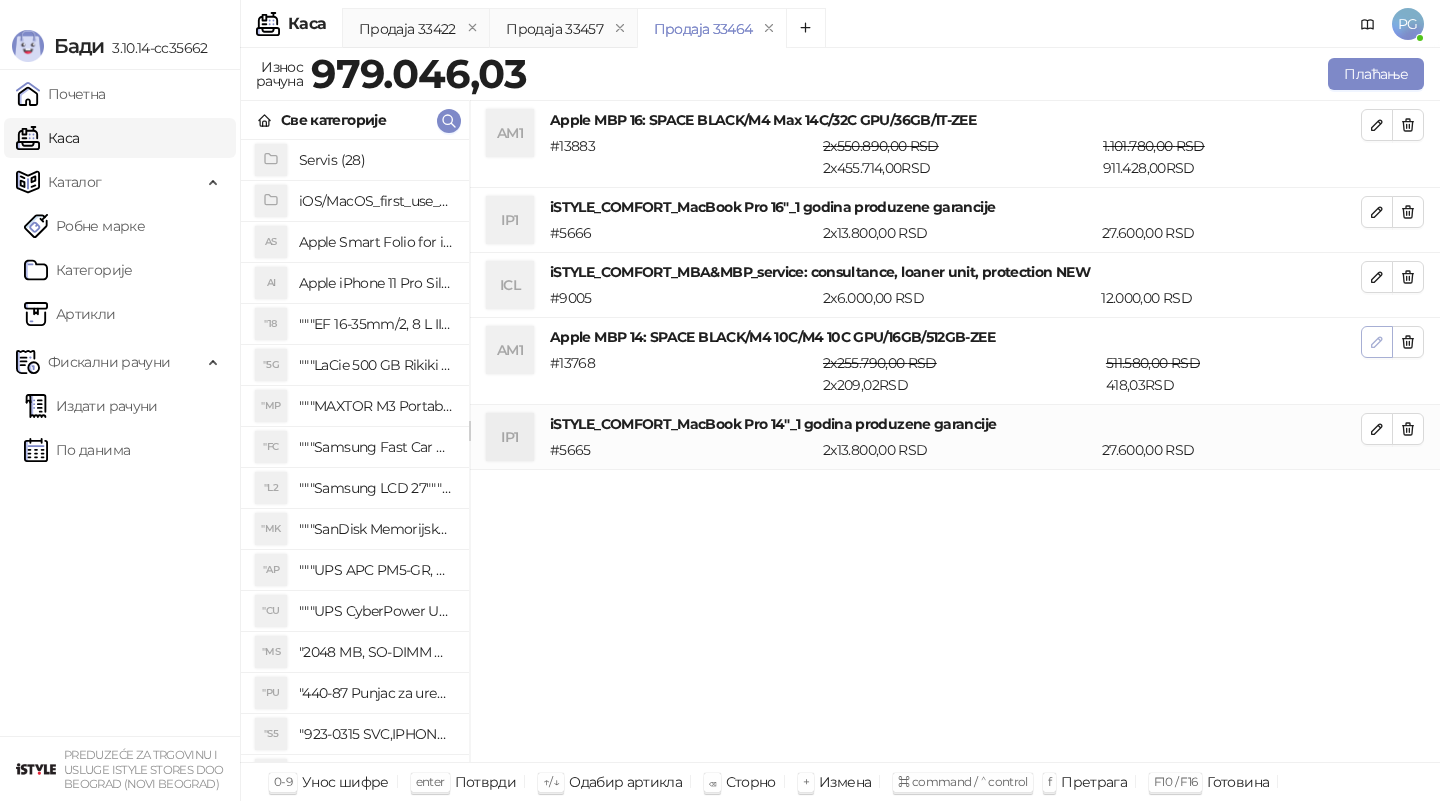 click 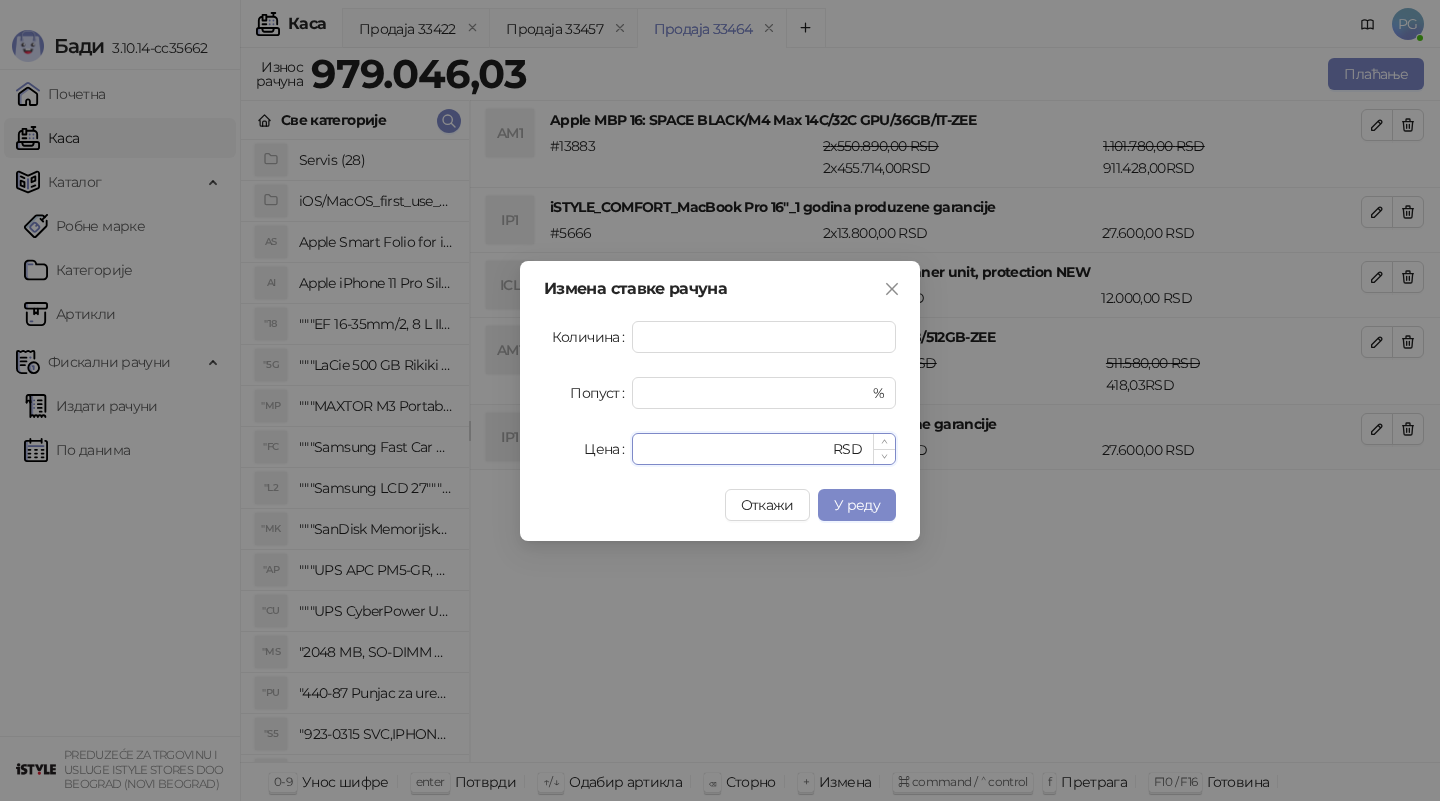 click on "*******" at bounding box center [736, 449] 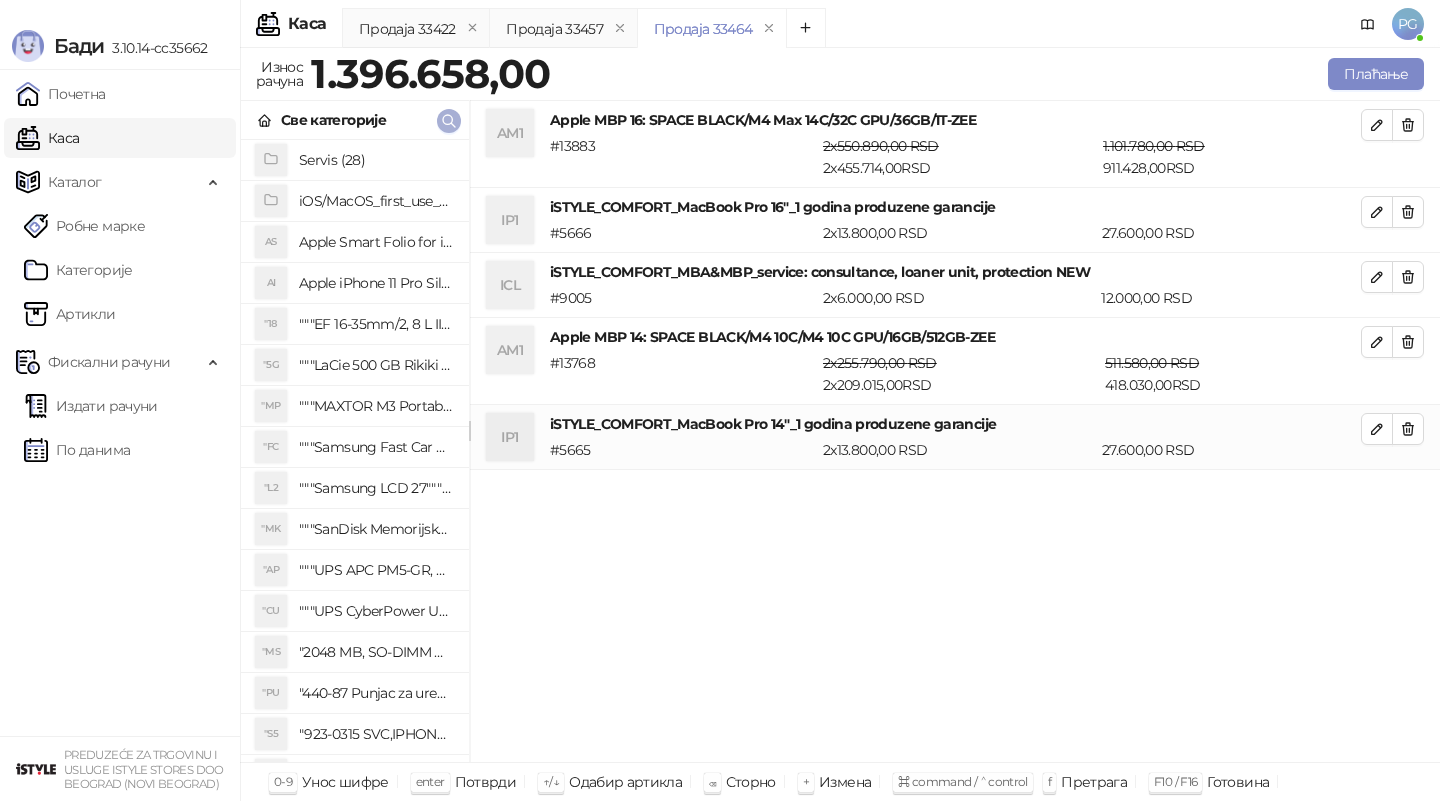 click 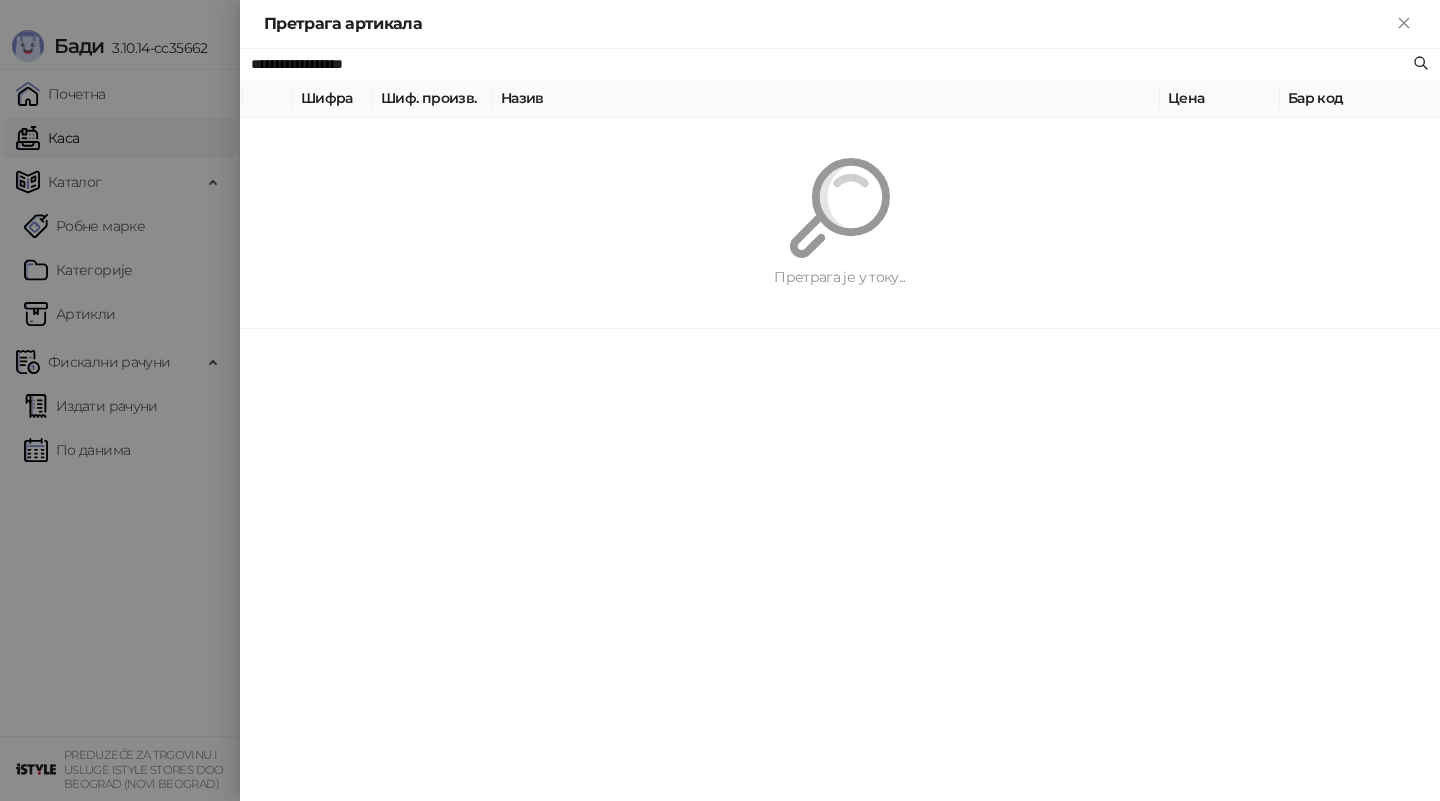 paste on "****" 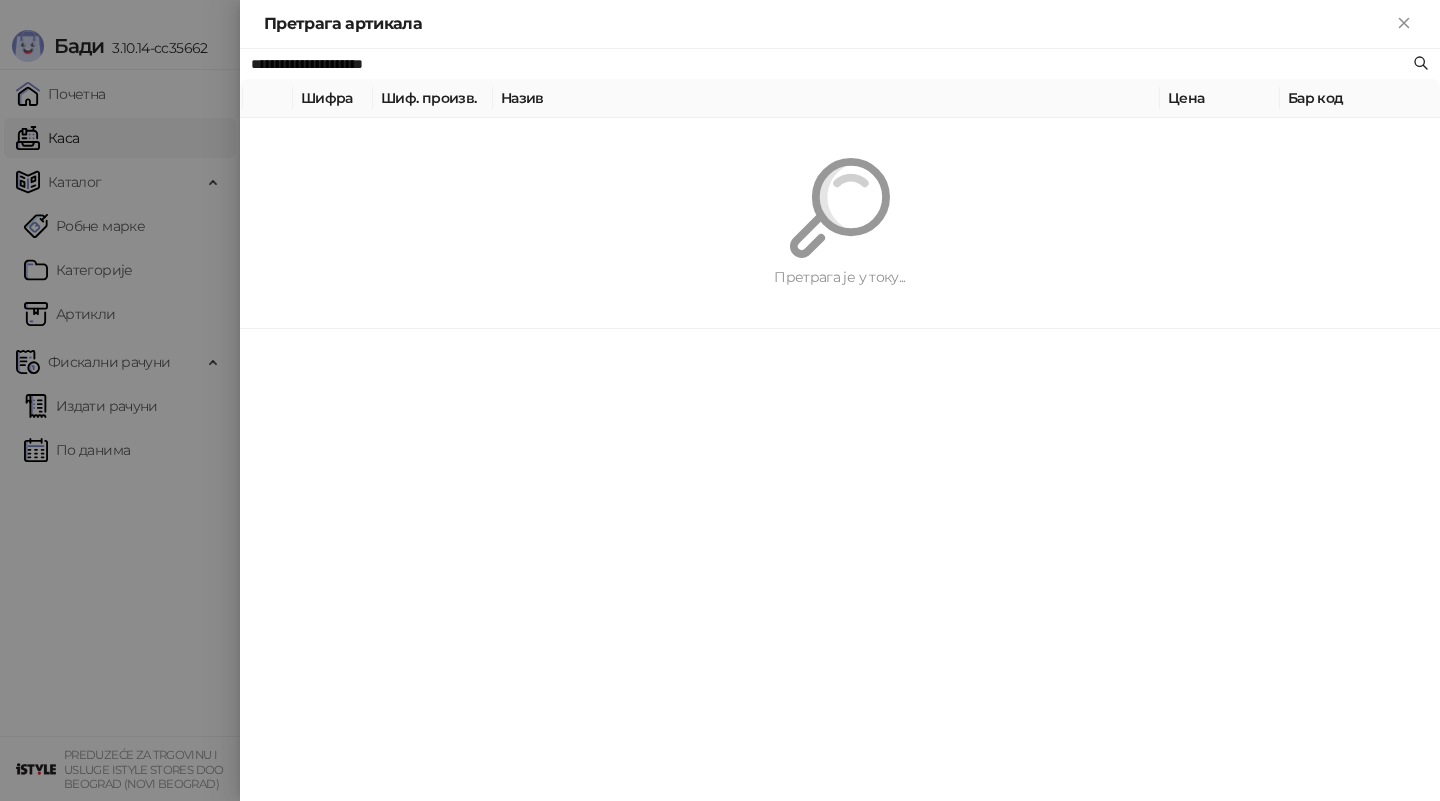 type on "**********" 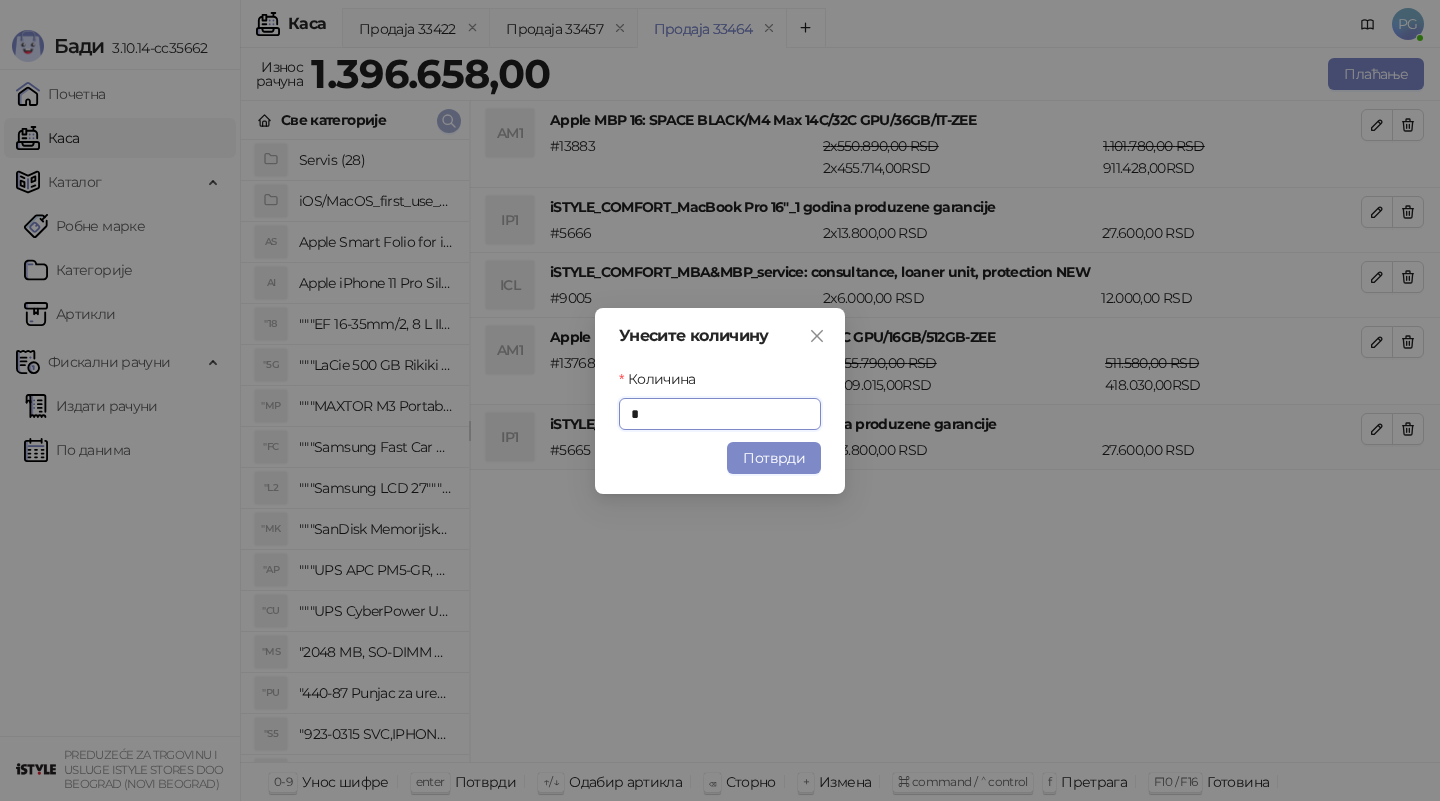type on "*" 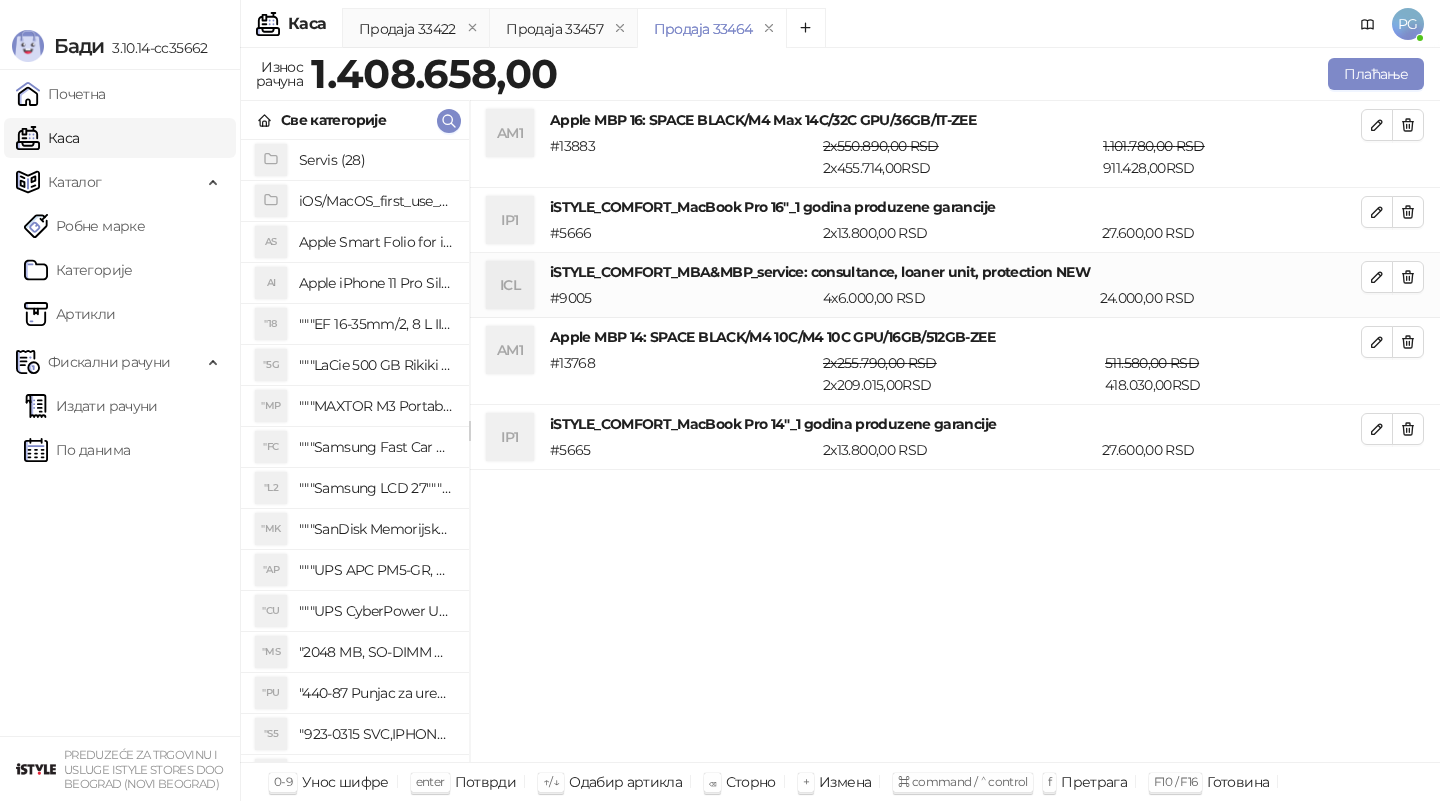 click on "Плаћање" at bounding box center [995, 74] 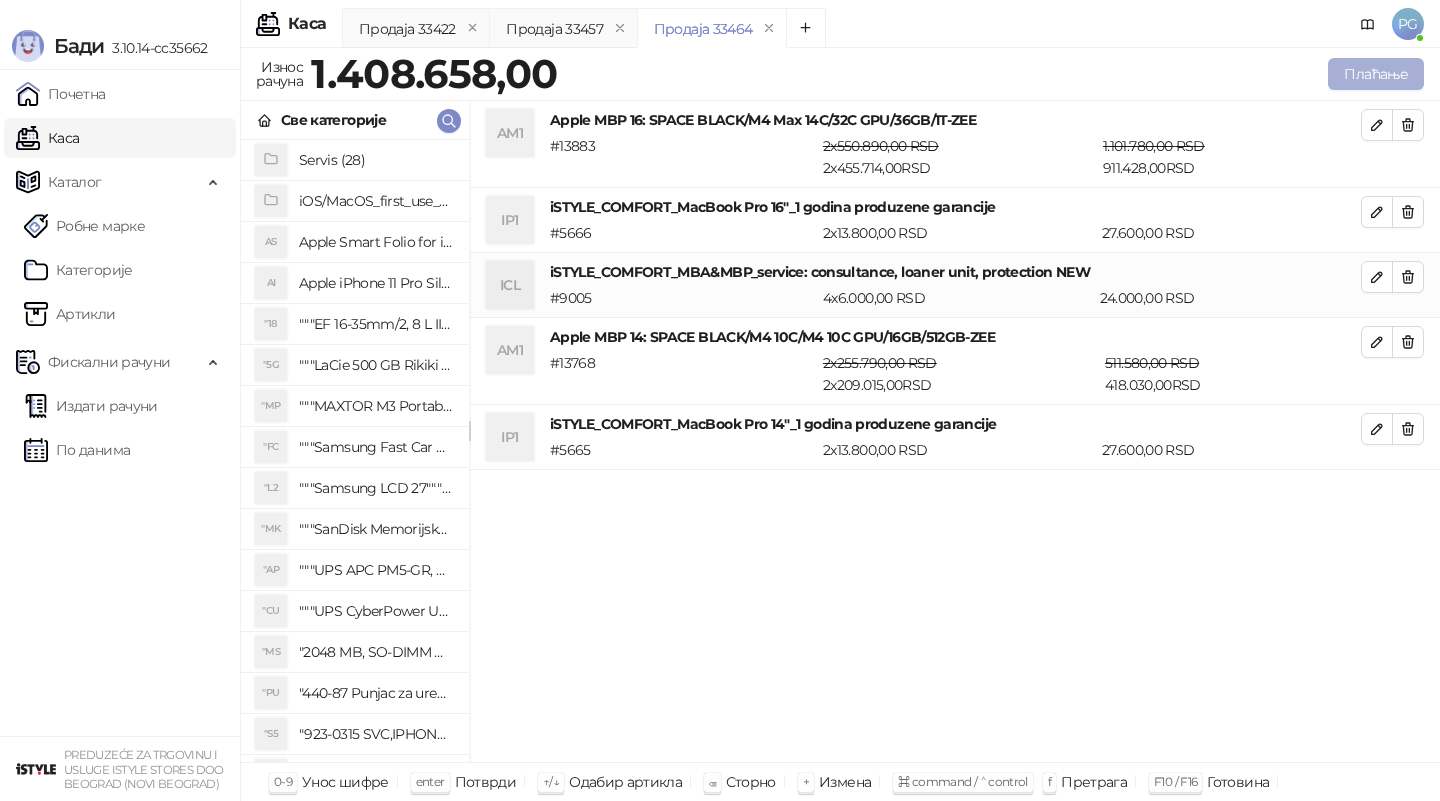 click on "Плаћање" at bounding box center [1376, 74] 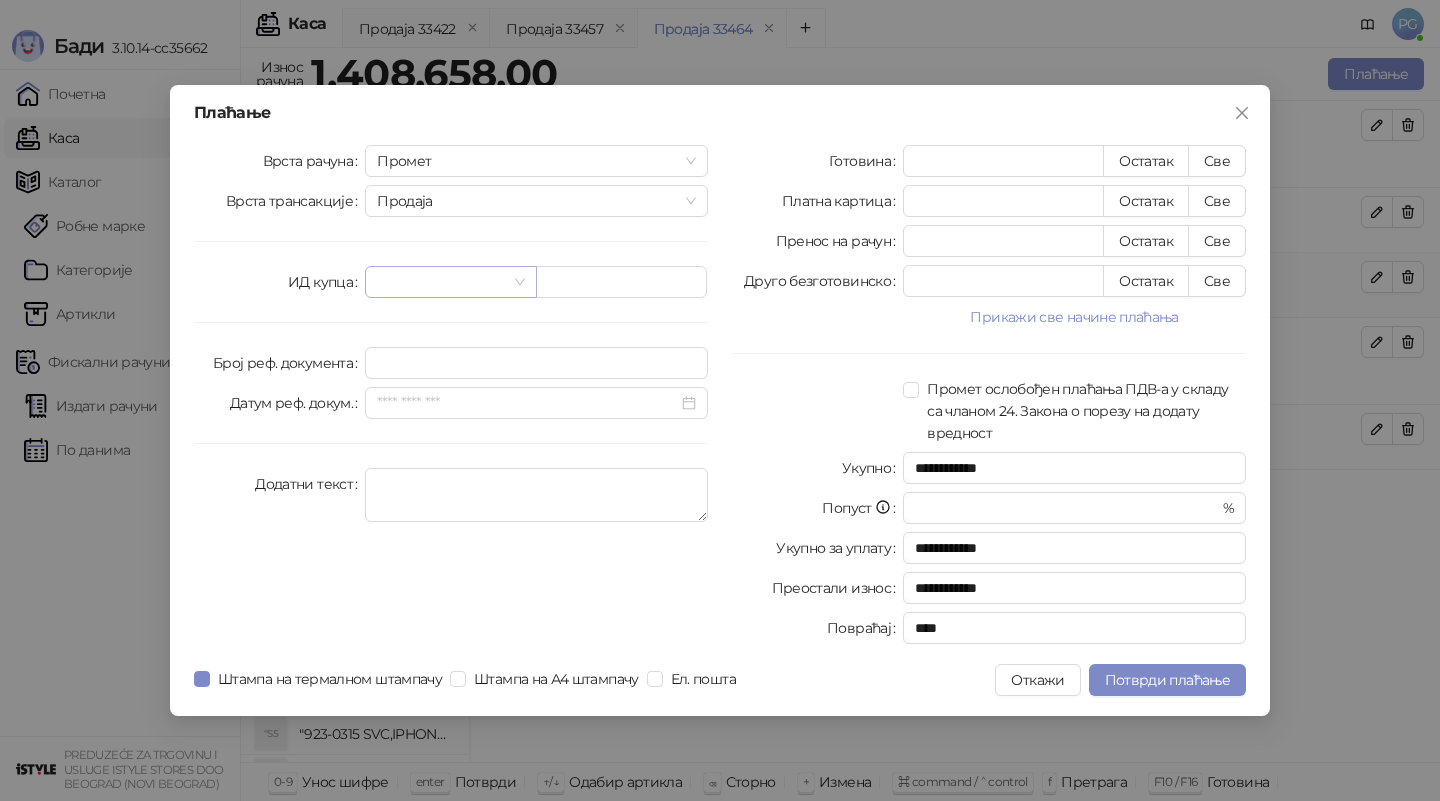 click at bounding box center (441, 282) 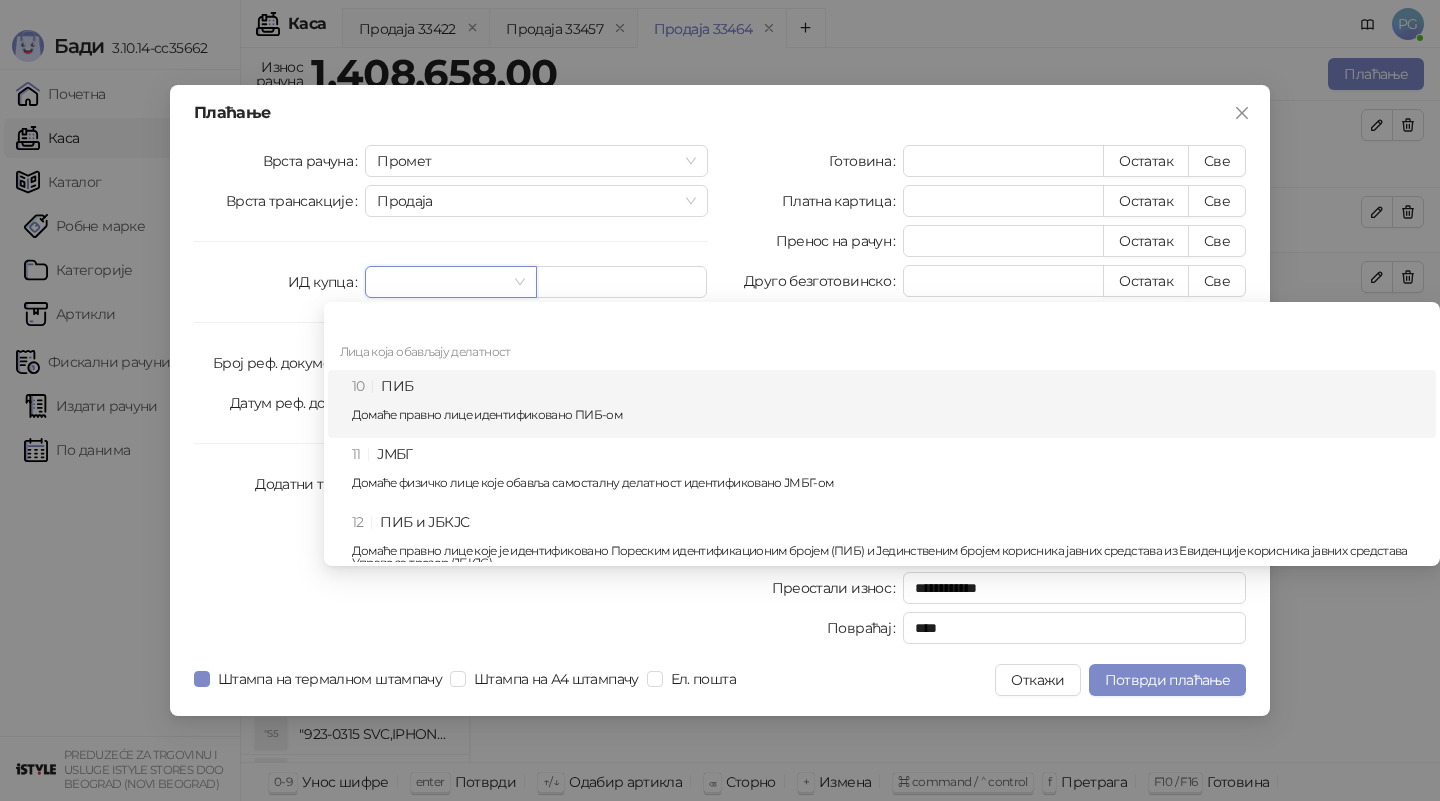 click on "10 ПИБ Домаће правно лице идентификовано ПИБ-ом" at bounding box center [888, 404] 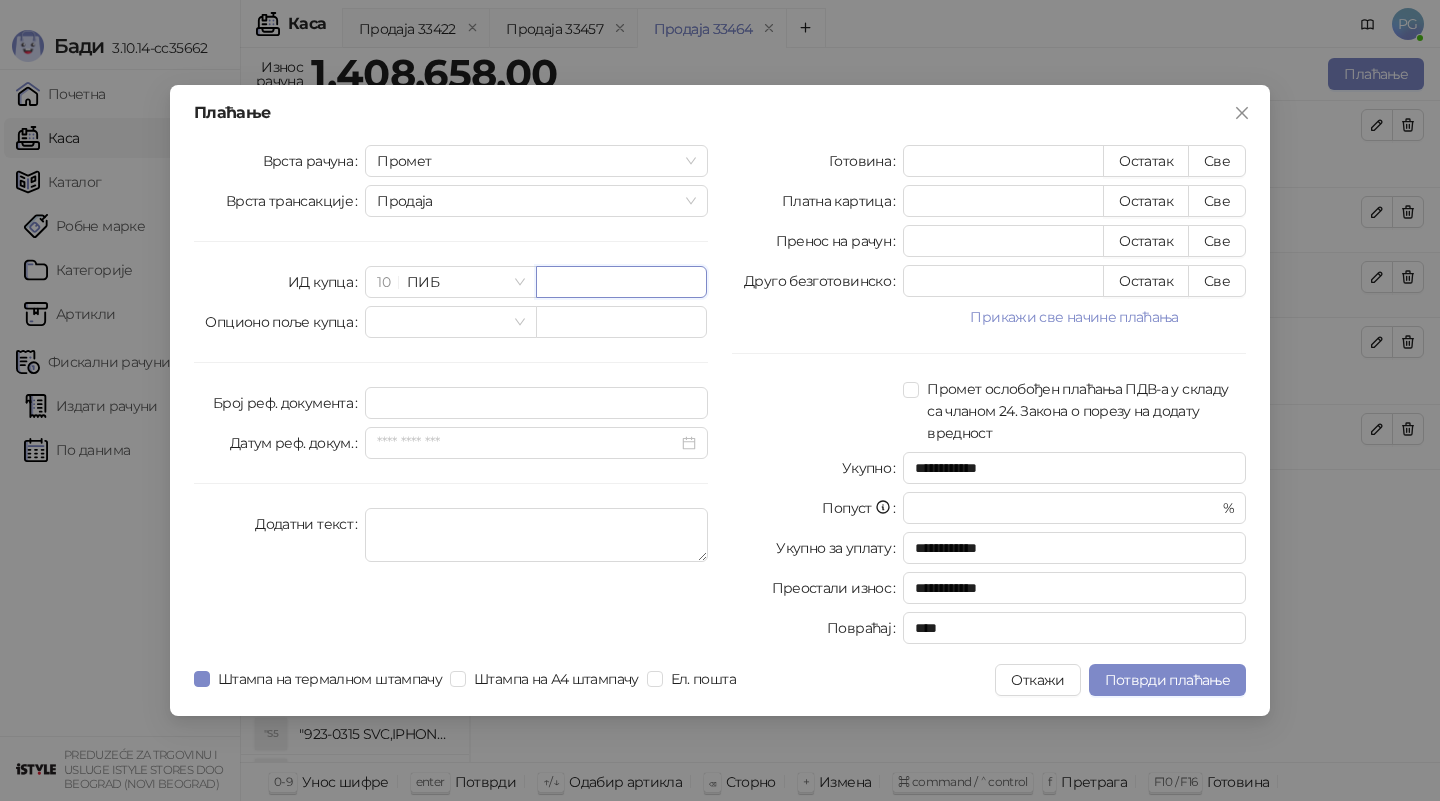 paste on "*********" 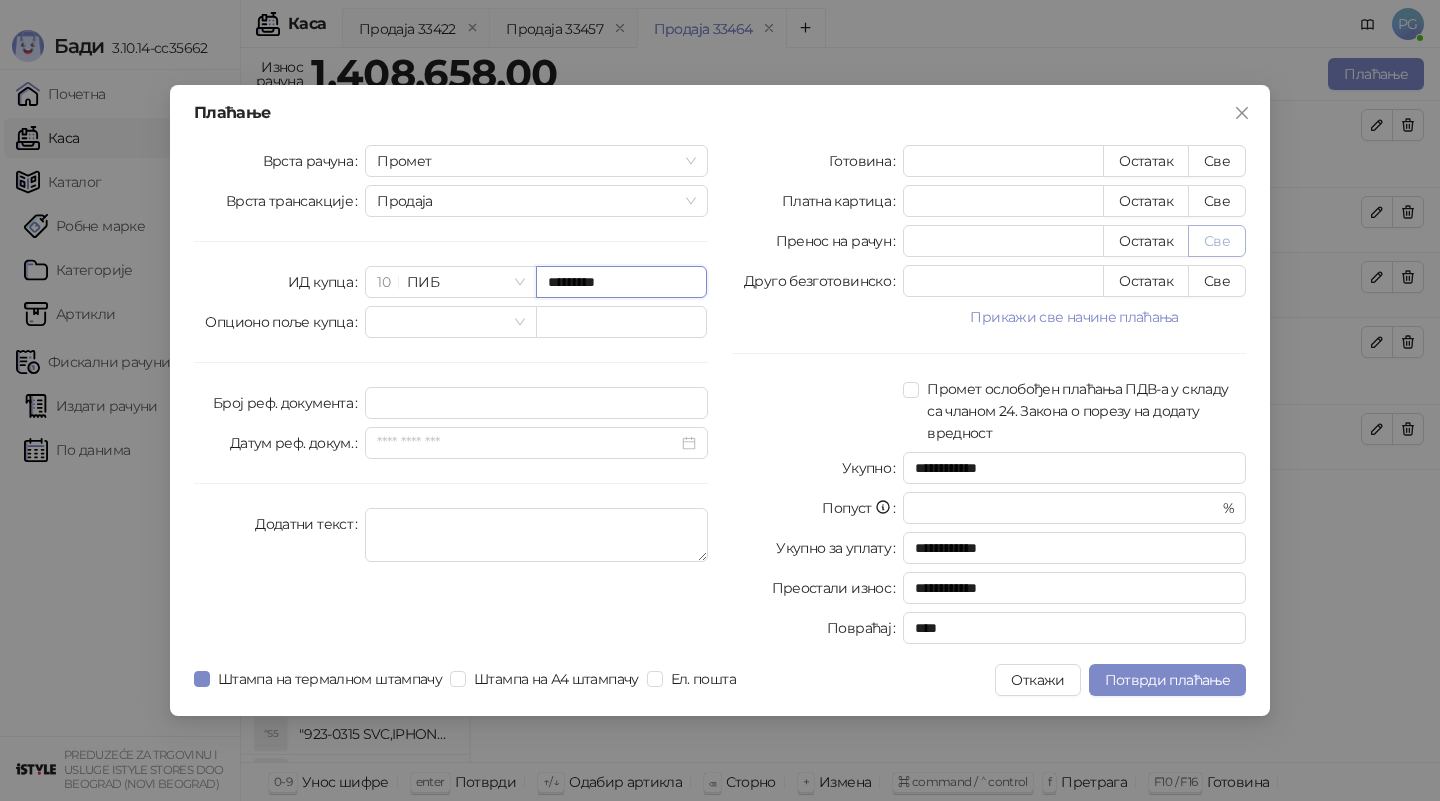 type on "*********" 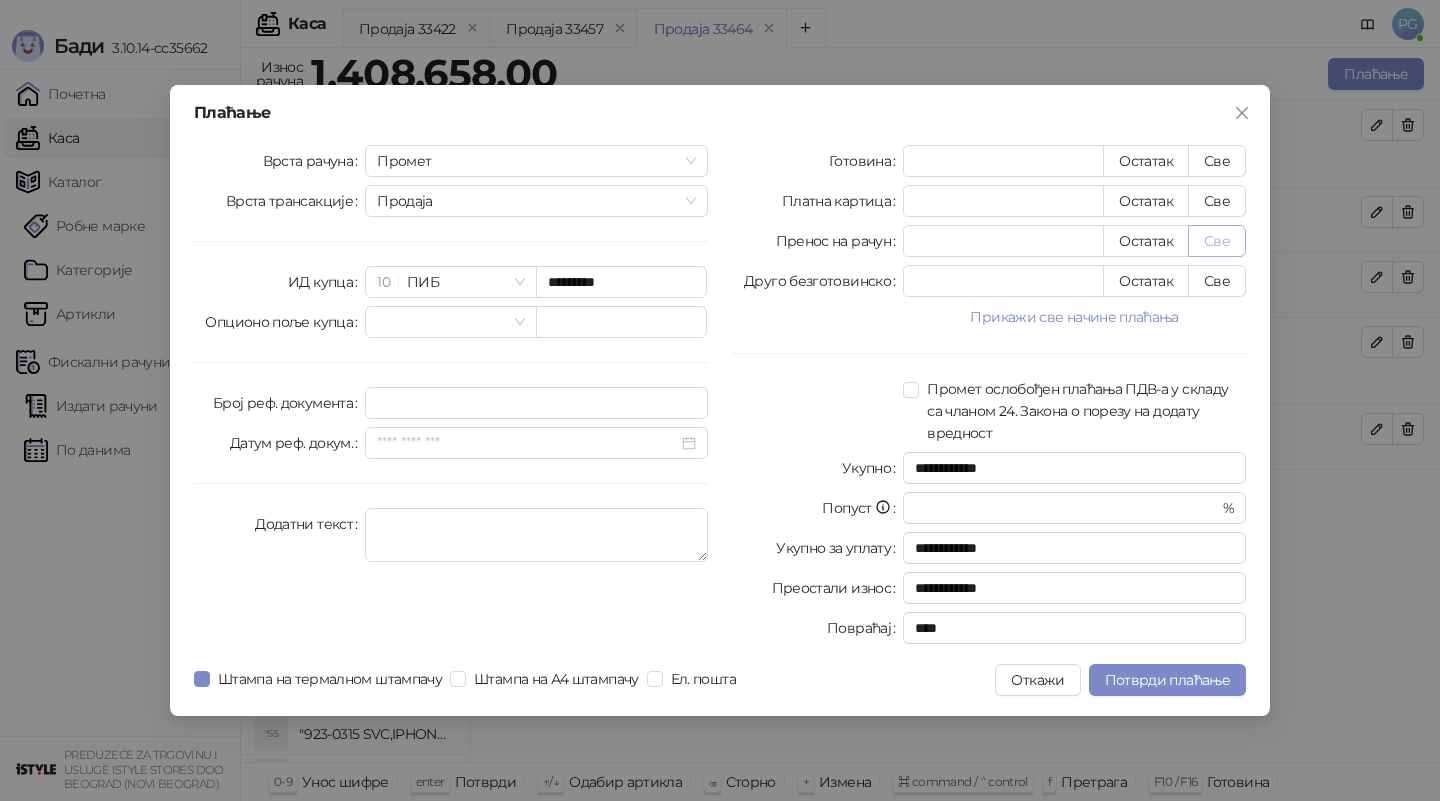 click on "Све" at bounding box center [1217, 241] 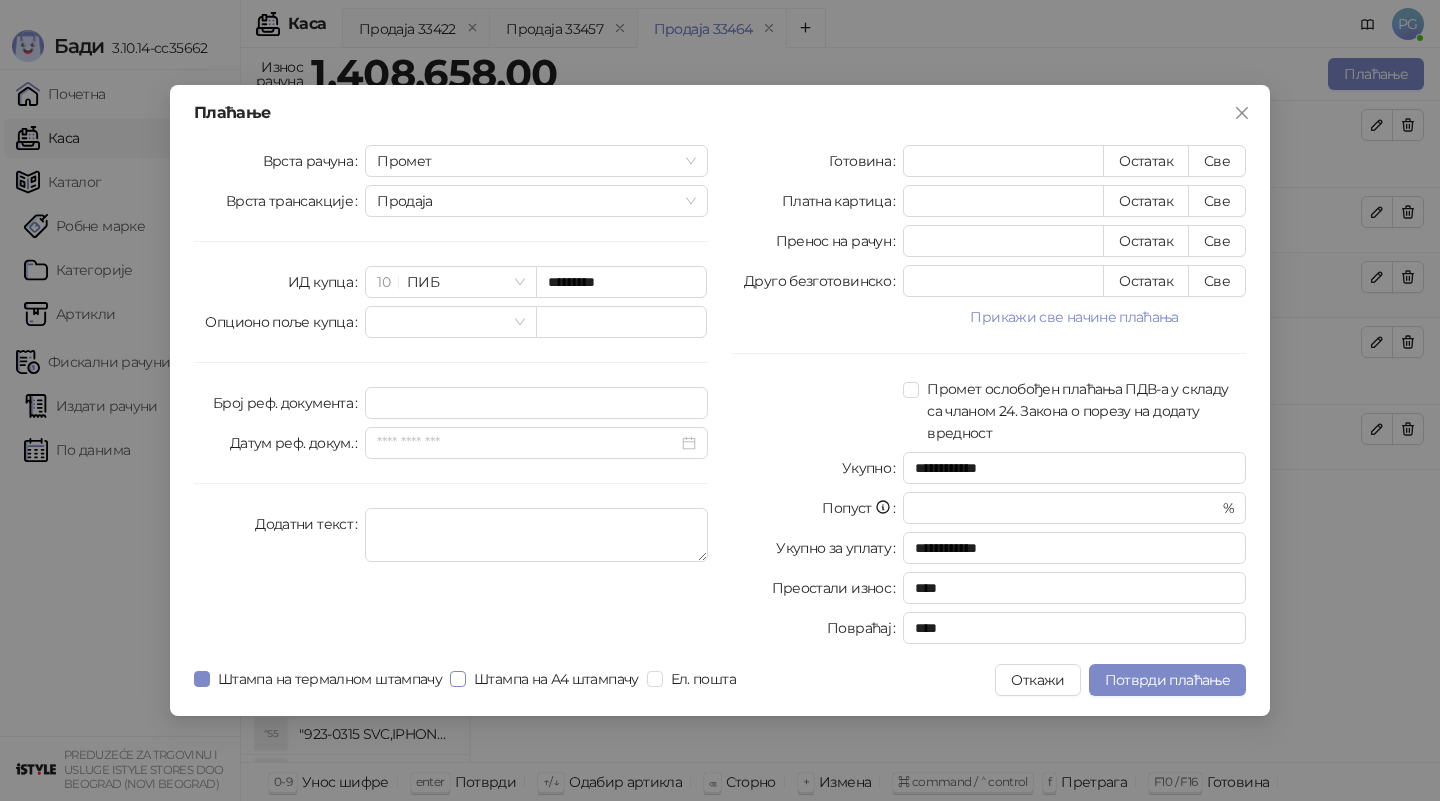 click on "Штампа на А4 штампачу" at bounding box center [556, 679] 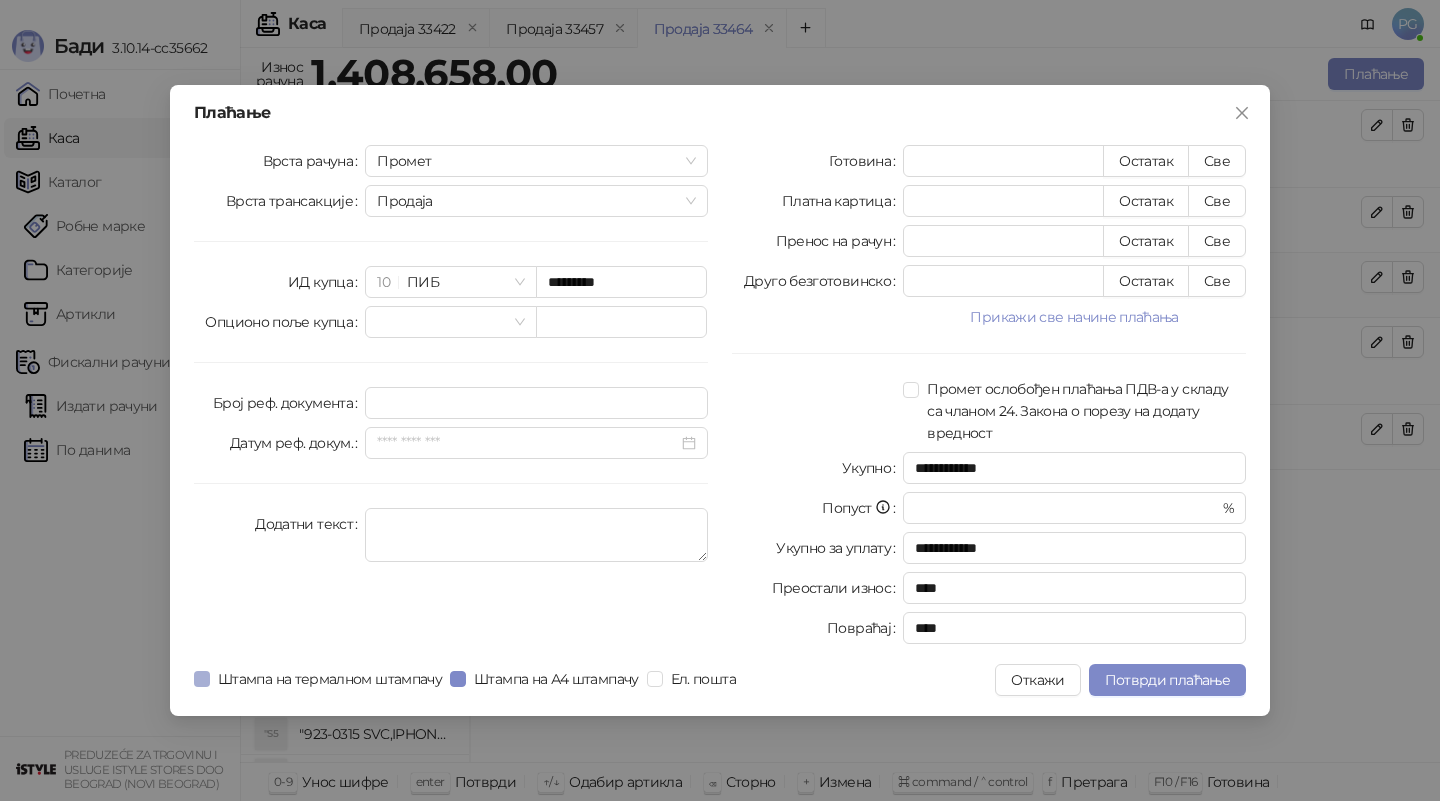 click on "Штампа на термалном штампачу" at bounding box center (330, 679) 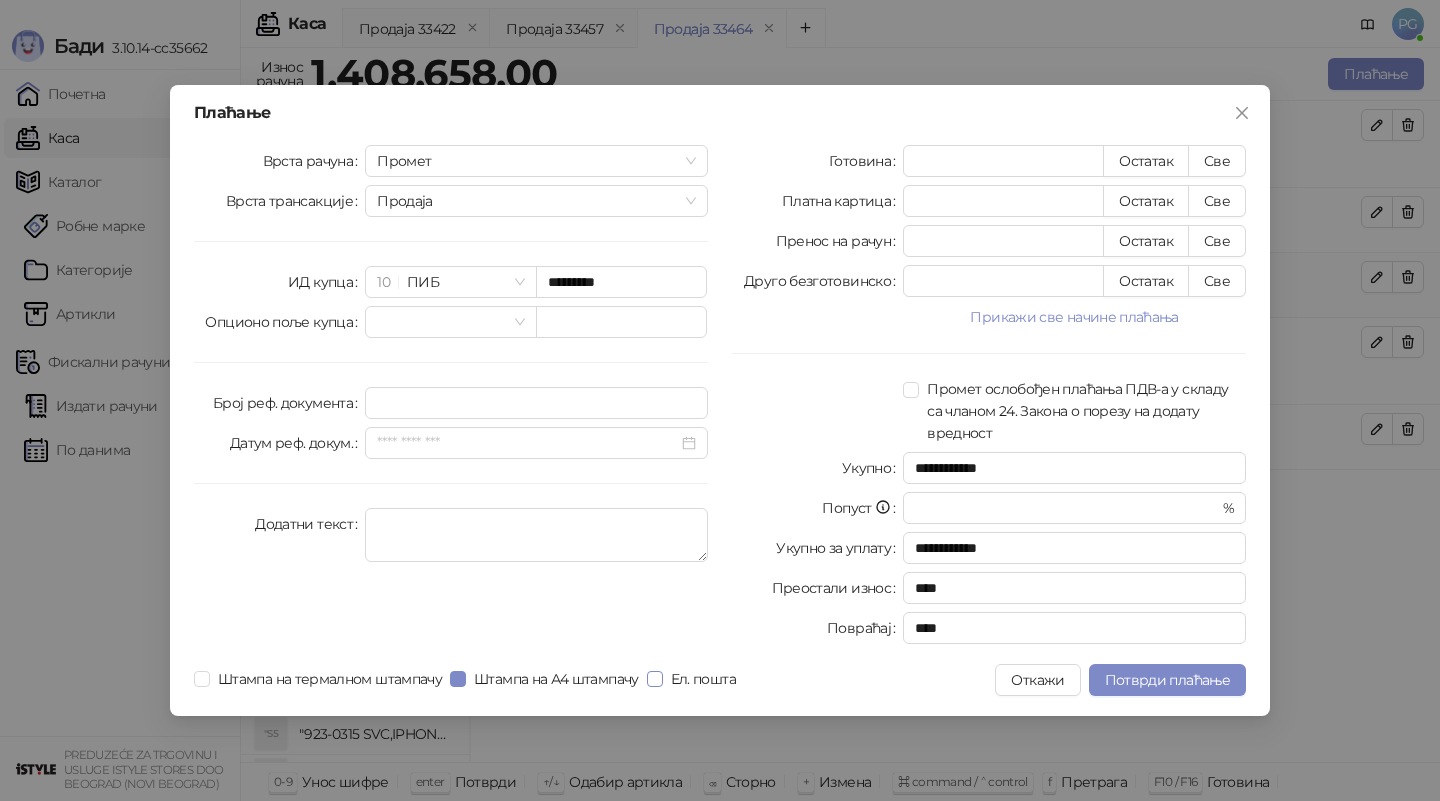 click on "Ел. пошта" at bounding box center (703, 679) 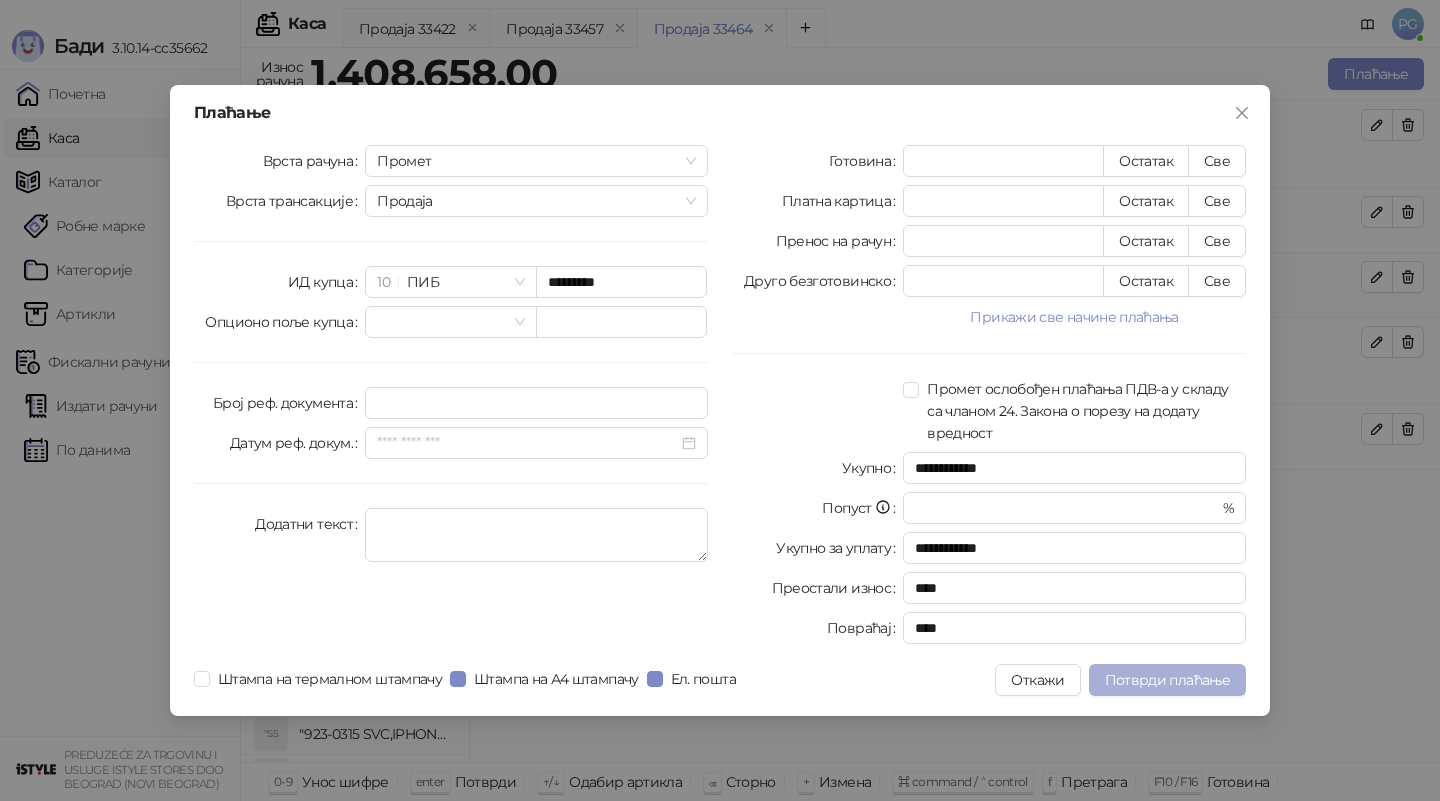 click on "Потврди плаћање" at bounding box center [1167, 680] 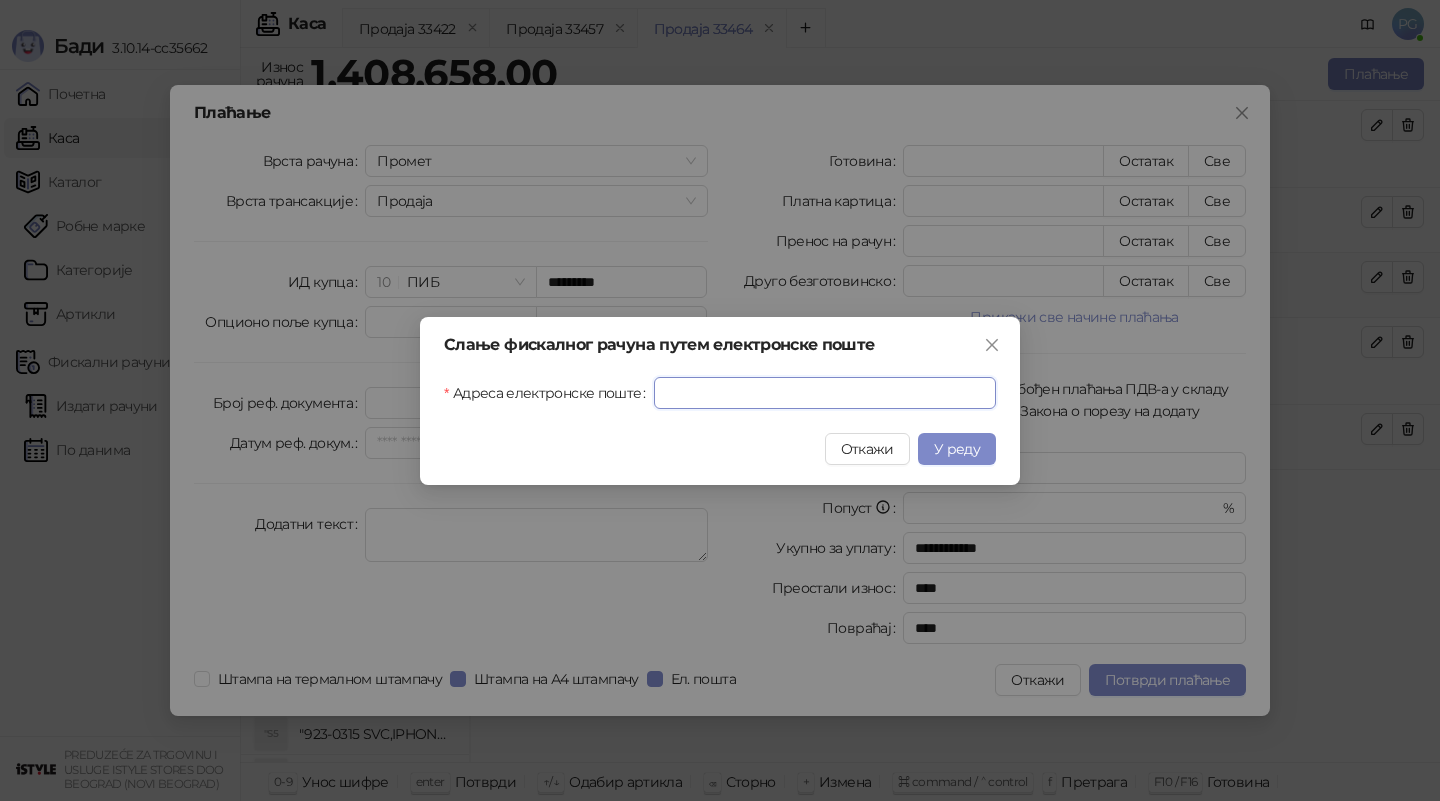 click on "Адреса електронске поште" at bounding box center (825, 393) 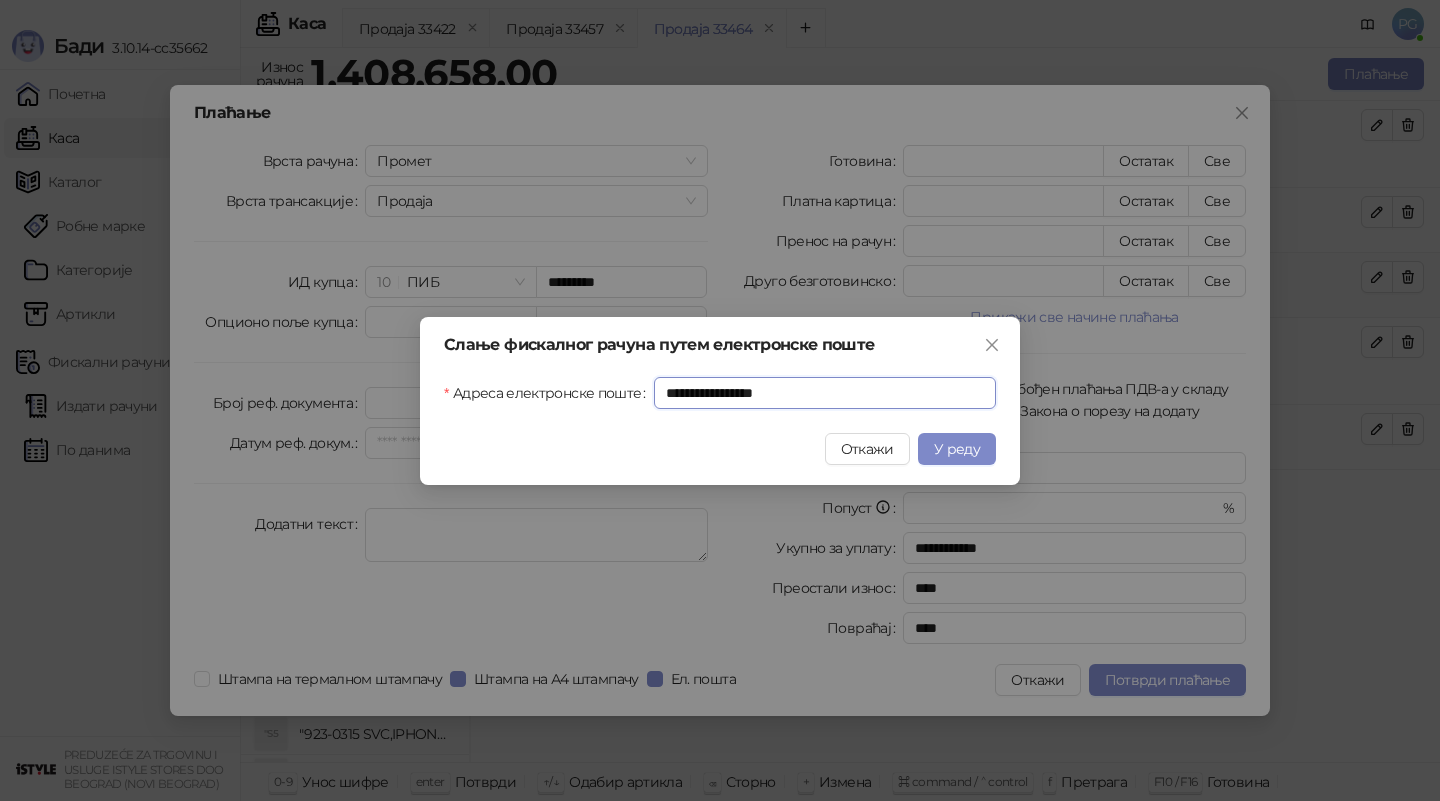 type on "**********" 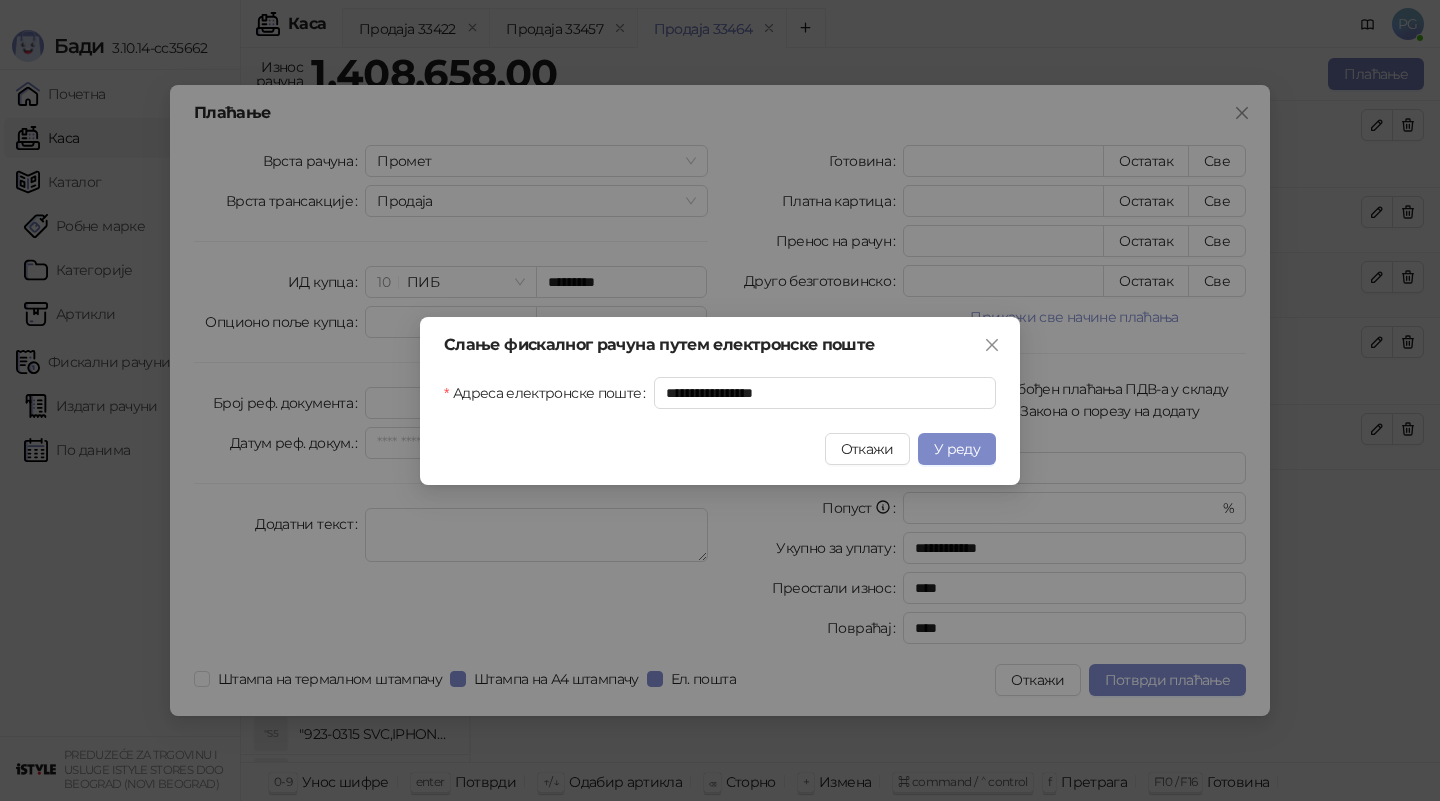 click on "У реду" at bounding box center [957, 449] 